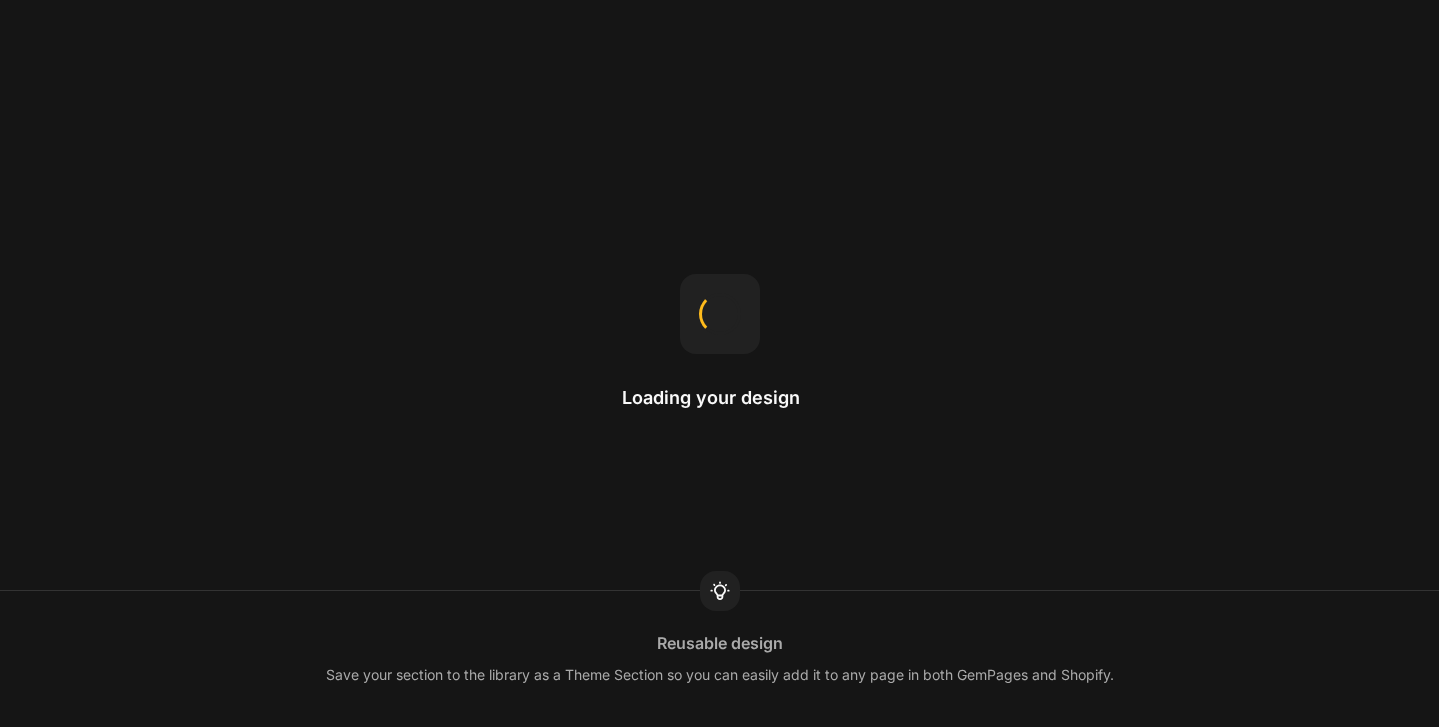 scroll, scrollTop: 0, scrollLeft: 0, axis: both 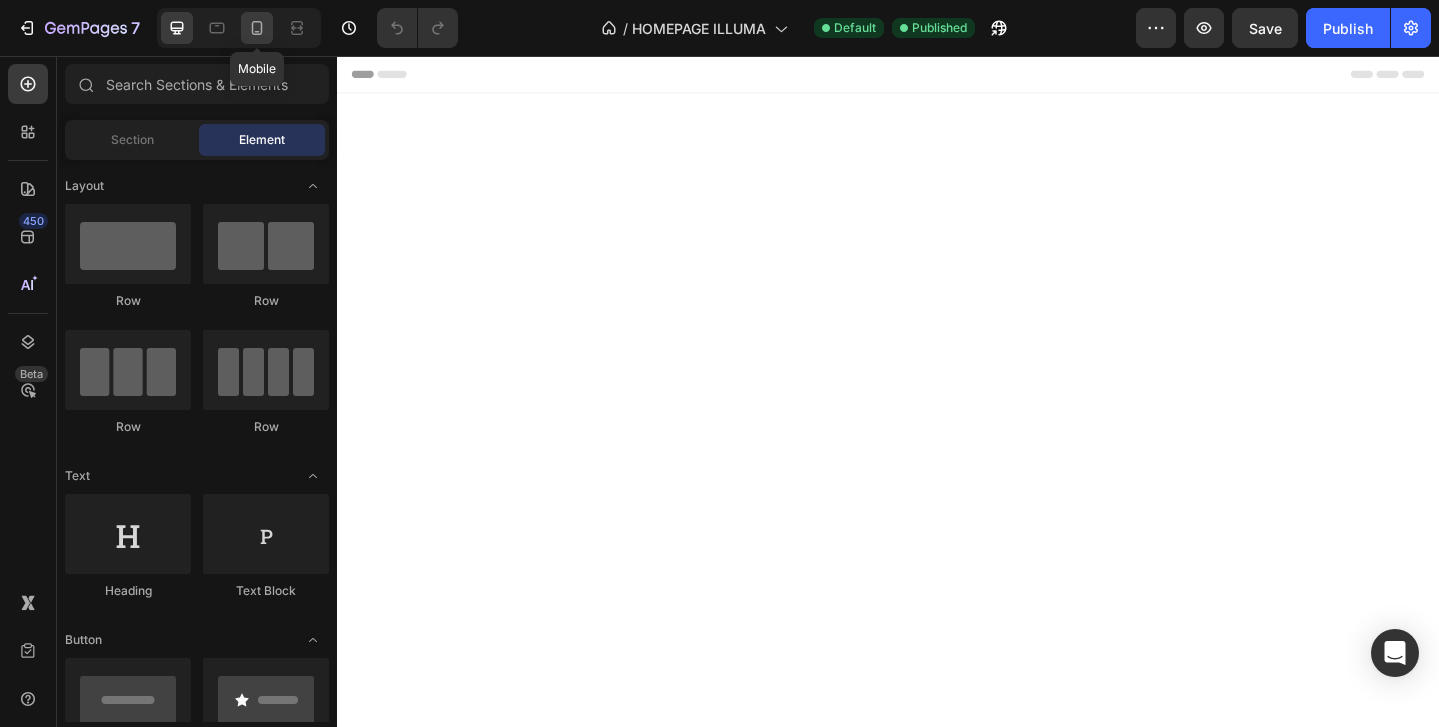 click 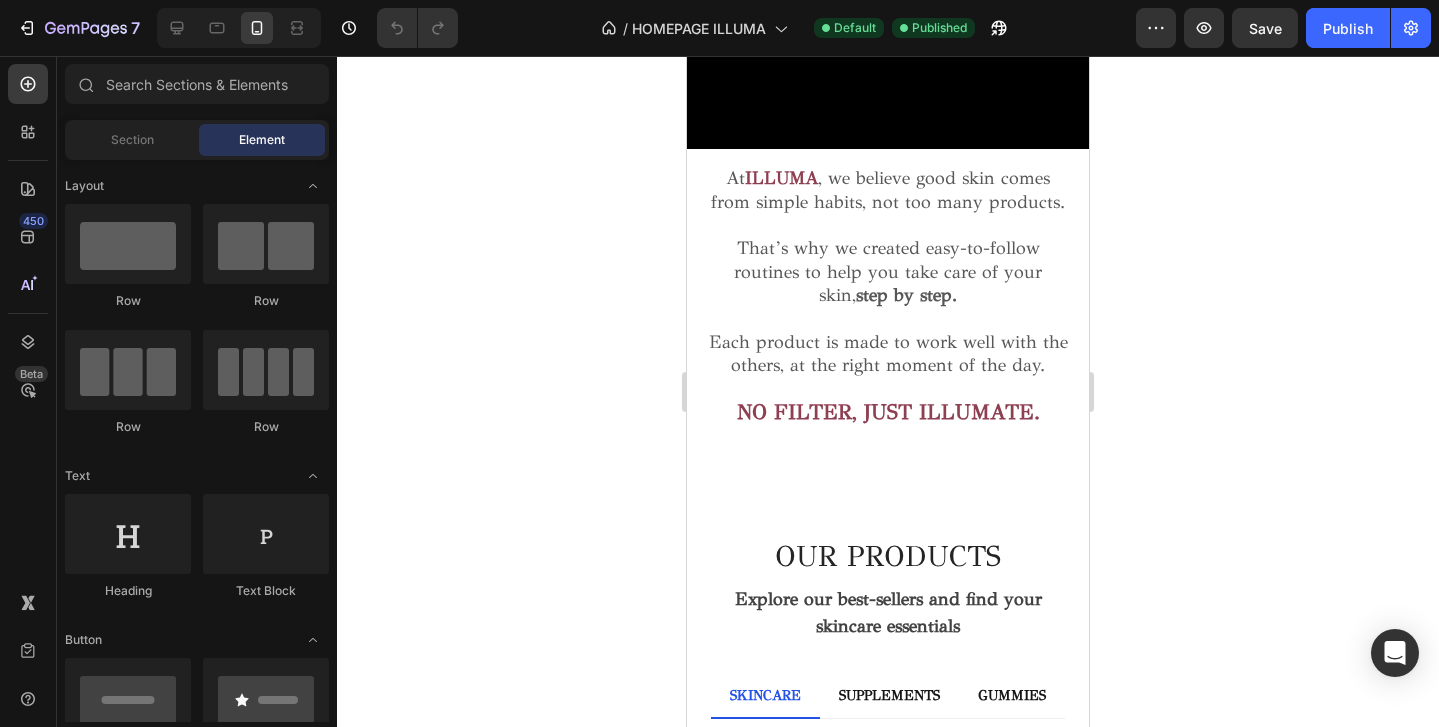 scroll, scrollTop: 3658, scrollLeft: 0, axis: vertical 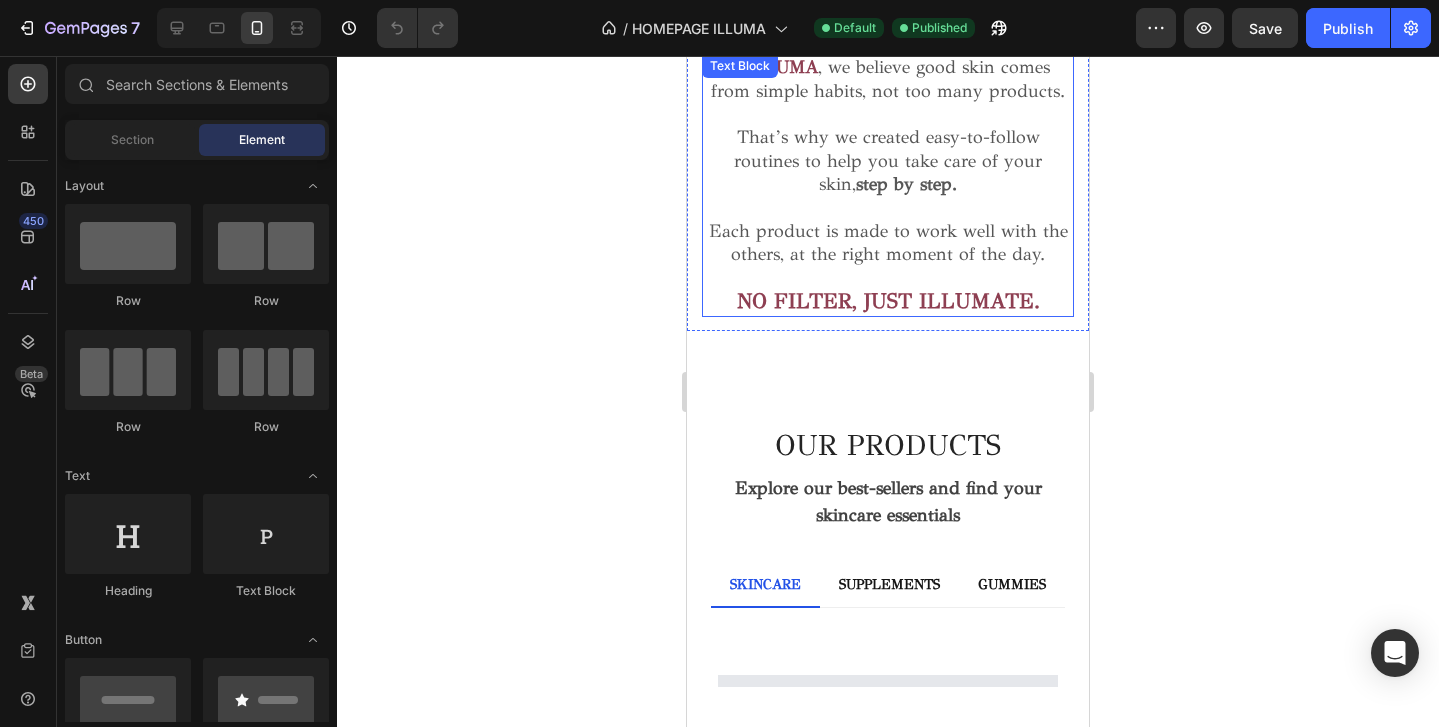 click on "NO FILTER, JUST ILLUMATE." at bounding box center [888, 301] 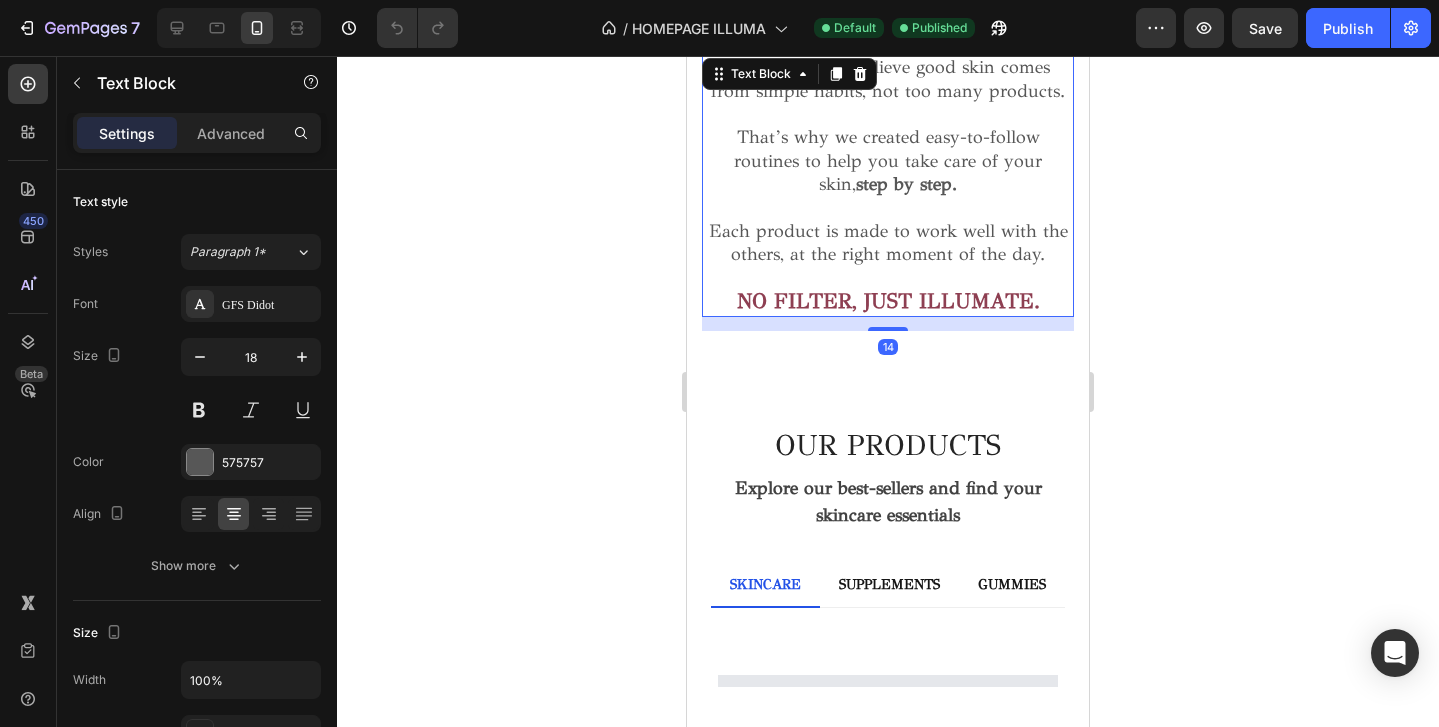 click on "NO FILTER, JUST ILLUMATE." at bounding box center (888, 301) 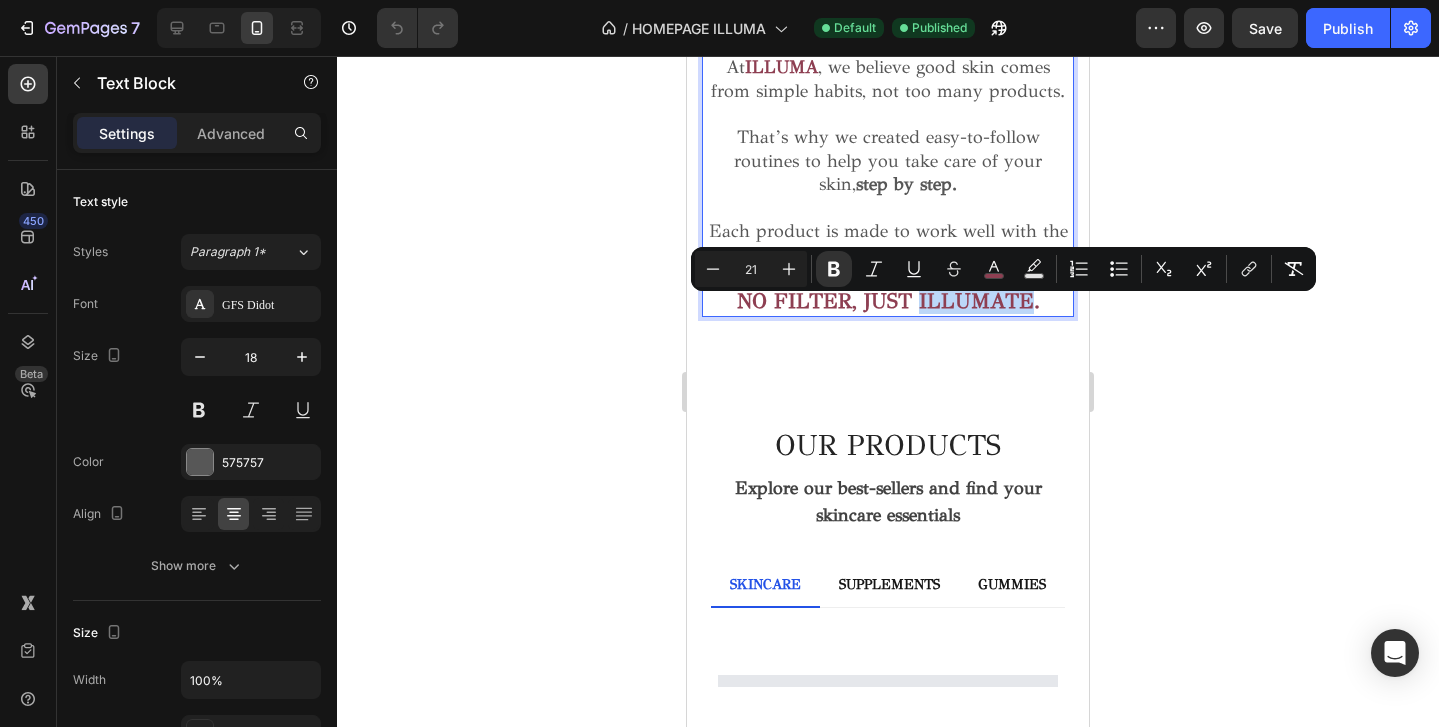 drag, startPoint x: 1030, startPoint y: 312, endPoint x: 920, endPoint y: 323, distance: 110.54863 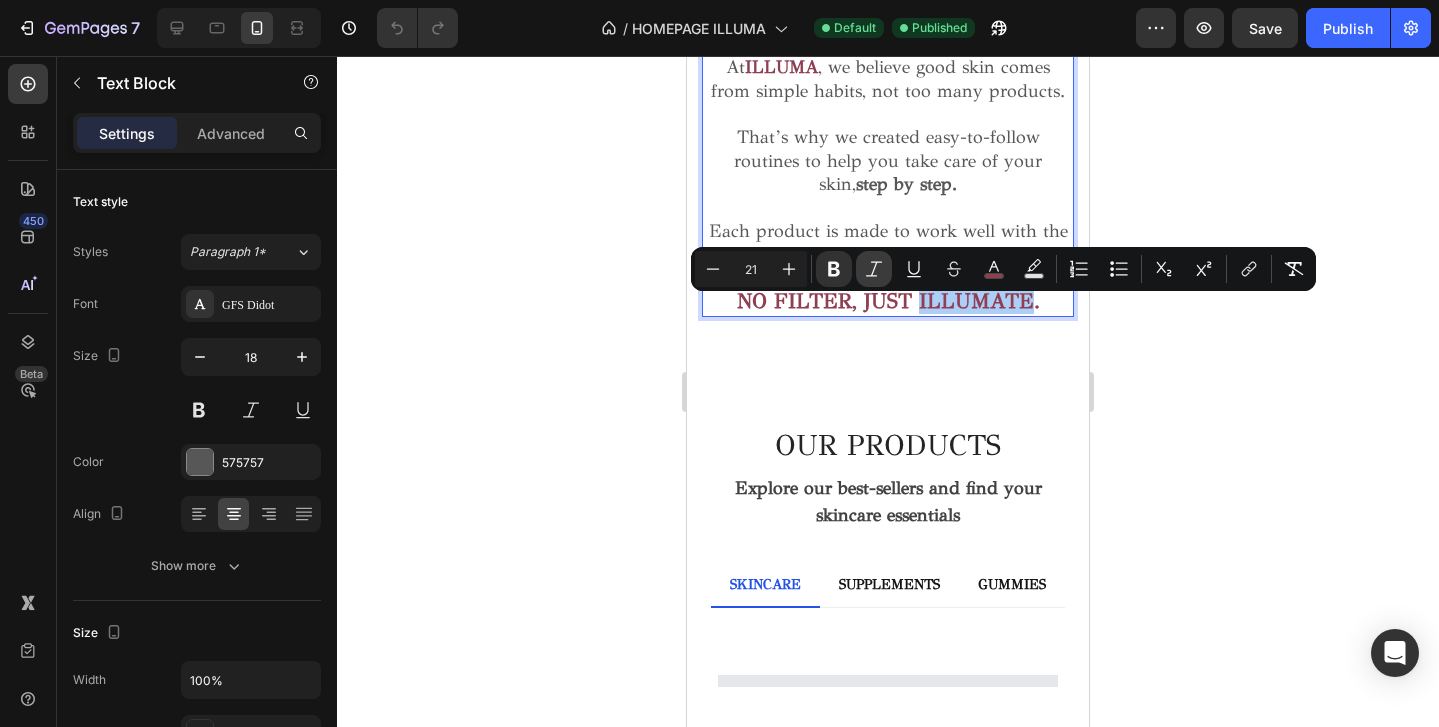 click 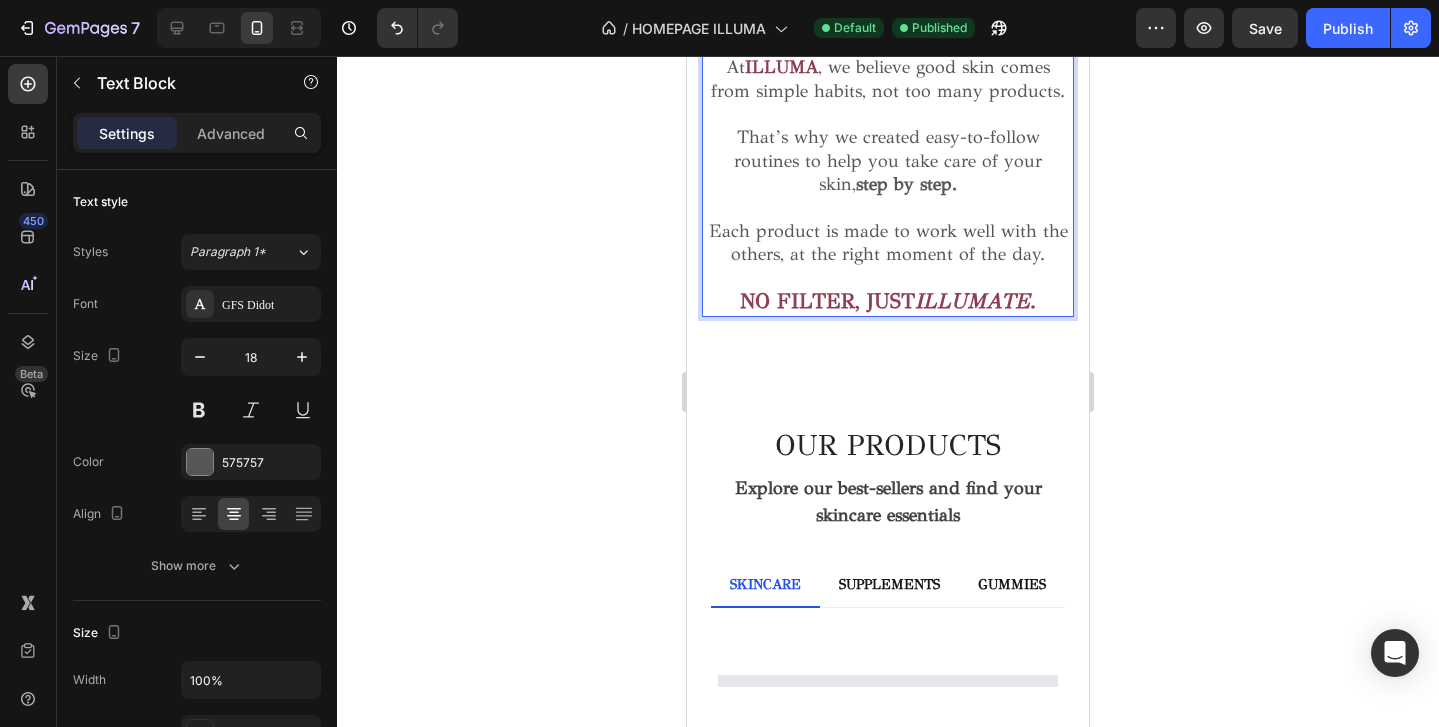 click on "NO FILTER, JUST  ILLUMATE ." at bounding box center [888, 302] 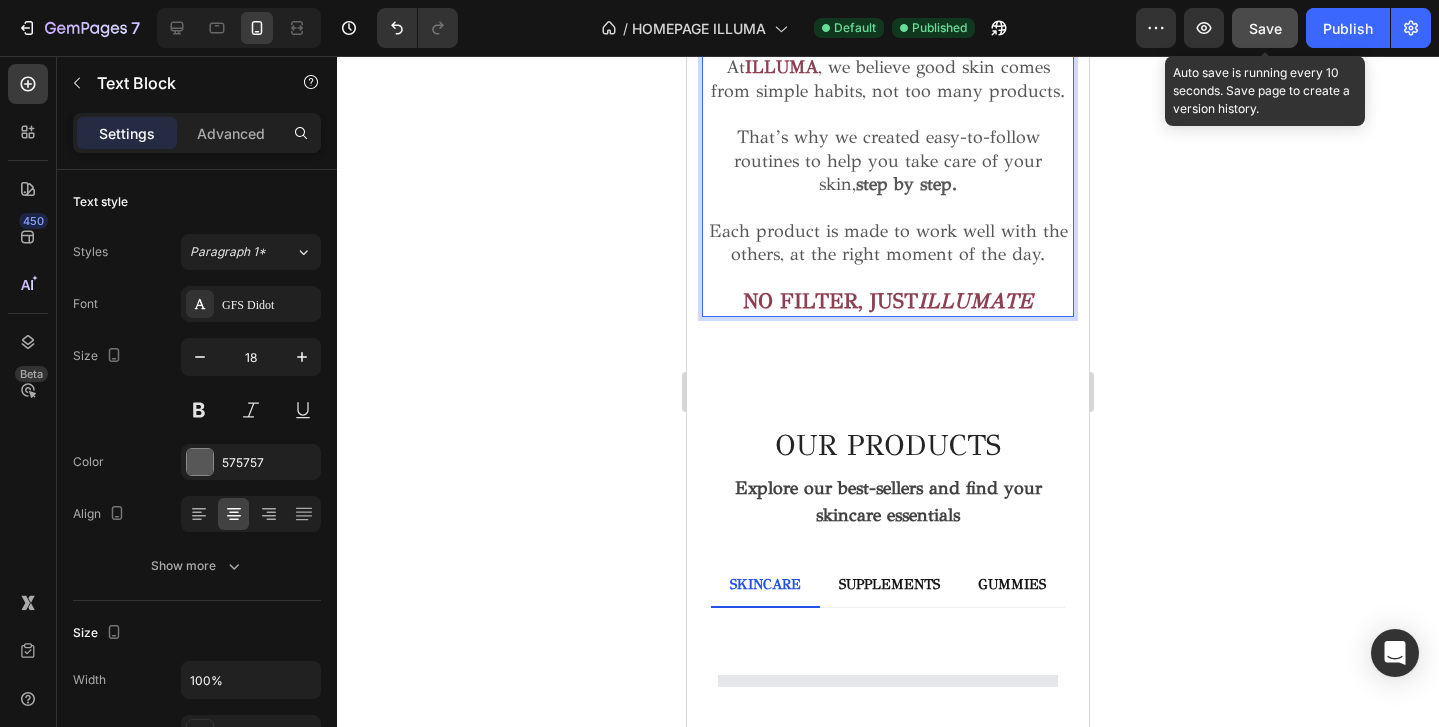 click on "Save" at bounding box center [1265, 28] 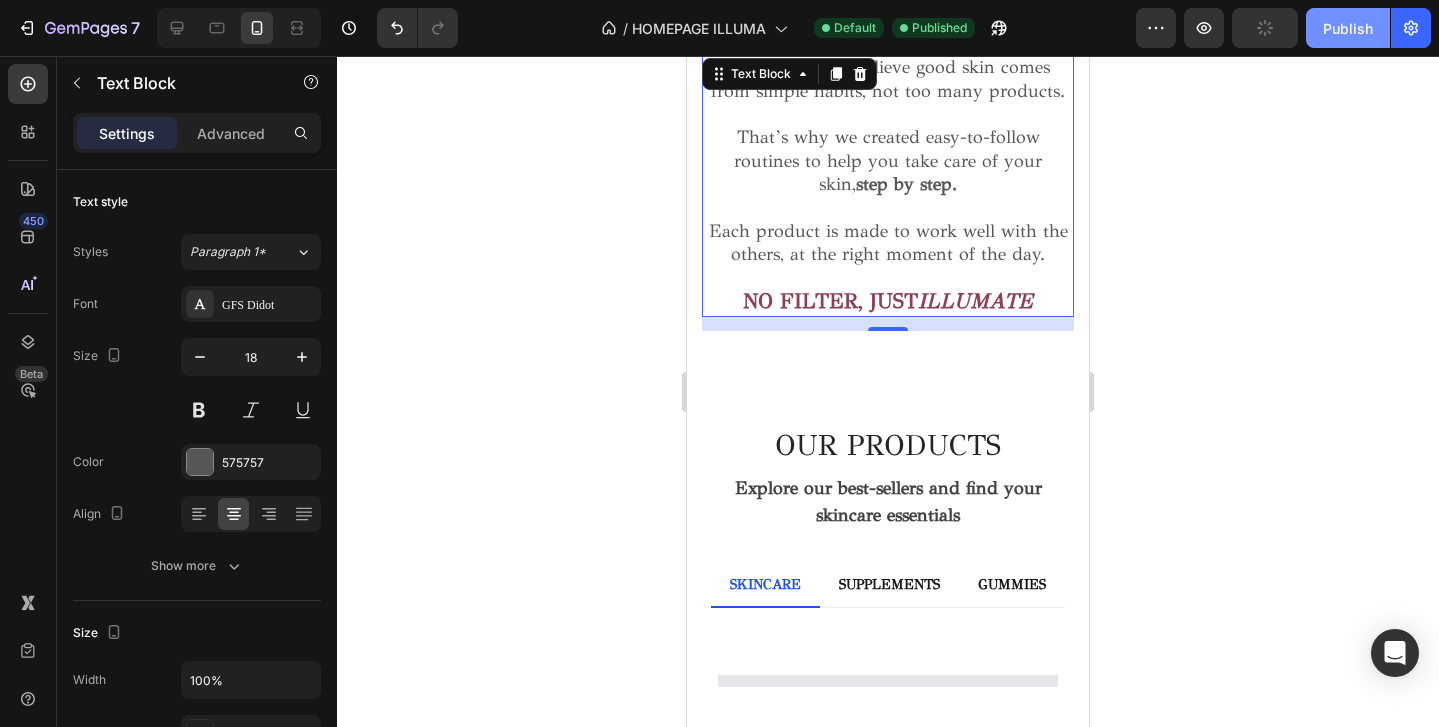 click on "Publish" at bounding box center [1348, 28] 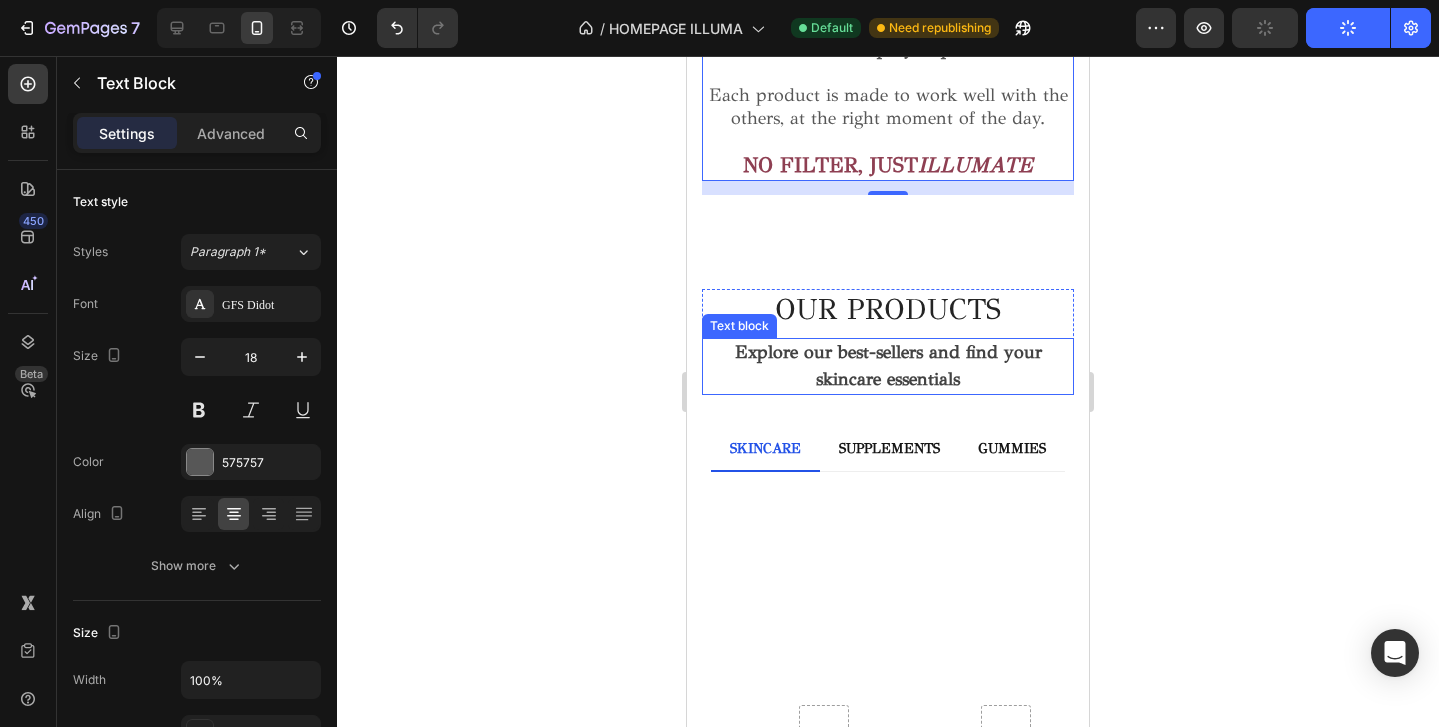scroll, scrollTop: 4190, scrollLeft: 0, axis: vertical 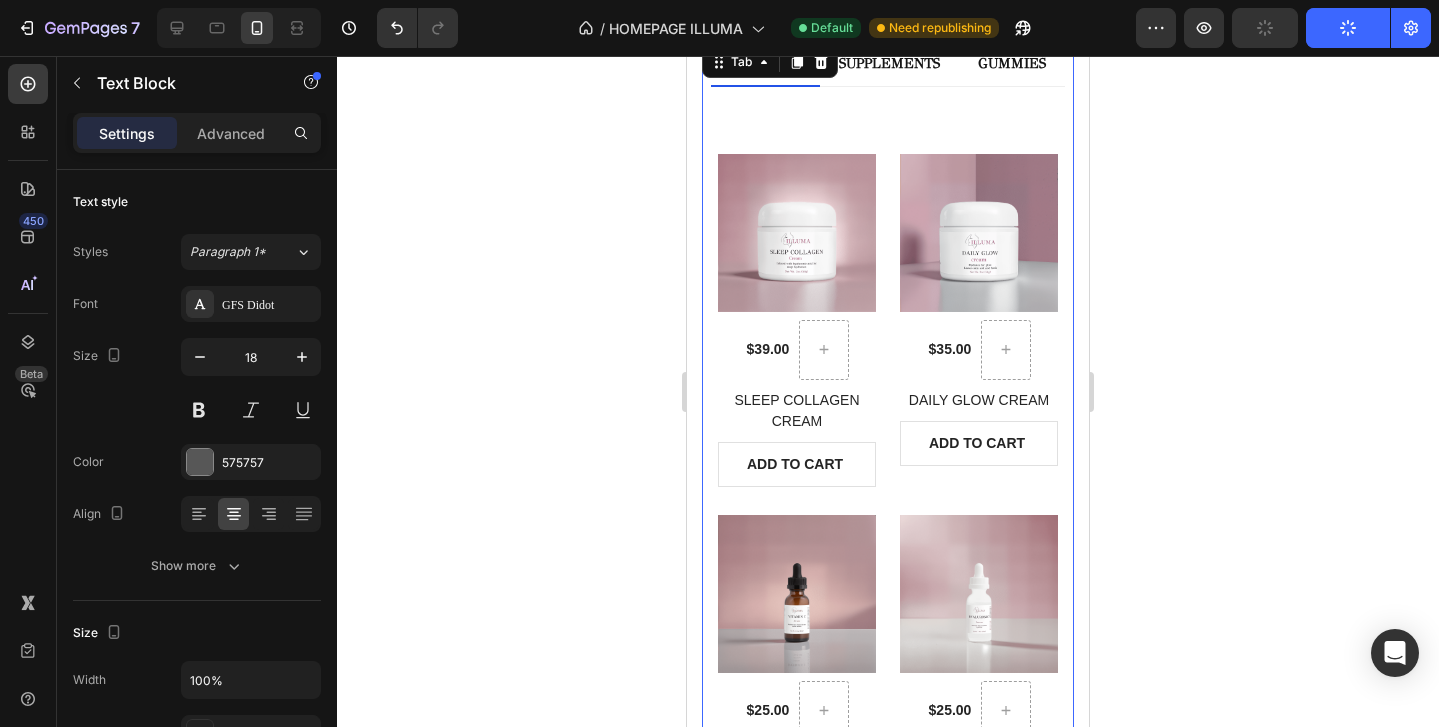 click on "Title Line (P) Images $39.00 (P) Price (P) Price
Row SLEEP COLLAGEN CREAM (P) Title ADD TO CART (P) Cart Button Row Product List (P) Images $35.00 (P) Price (P) Price
Row DAILY GLOW CREAM (P) Title ADD TO CART (P) Cart Button Row Product List (P) Images $25.00 (P) Price (P) Price
Row VITAMIN C SERUM (P) Title ADD TO CART (P) Cart Button Row Product List (P) Images $25.00 (P) Price (P) Price
Row HYALURONIC  SERUM (P) Title ADD TO CART (P) Cart Button Row Product List (P) Images $25.00 (P) Price (P) Price
Row WATERMELON NIGHT CLEANSER (P) Title ADD TO CART (P) Cart Button Row Product List (P) Images $25.00 (P) Price (P) Price
Row ROSE WATER TONER (P) Title ADD TO CART (P) Cart Button Row Product List Product List View All Button                Title Line (P) Images $30.00 (P) Price (P) Price No compare price (P) Price Row SLEEP SUPPORT NOCTURNE (P) Title ADD TO CART (P) Cart Button Row Line" at bounding box center (888, 688) 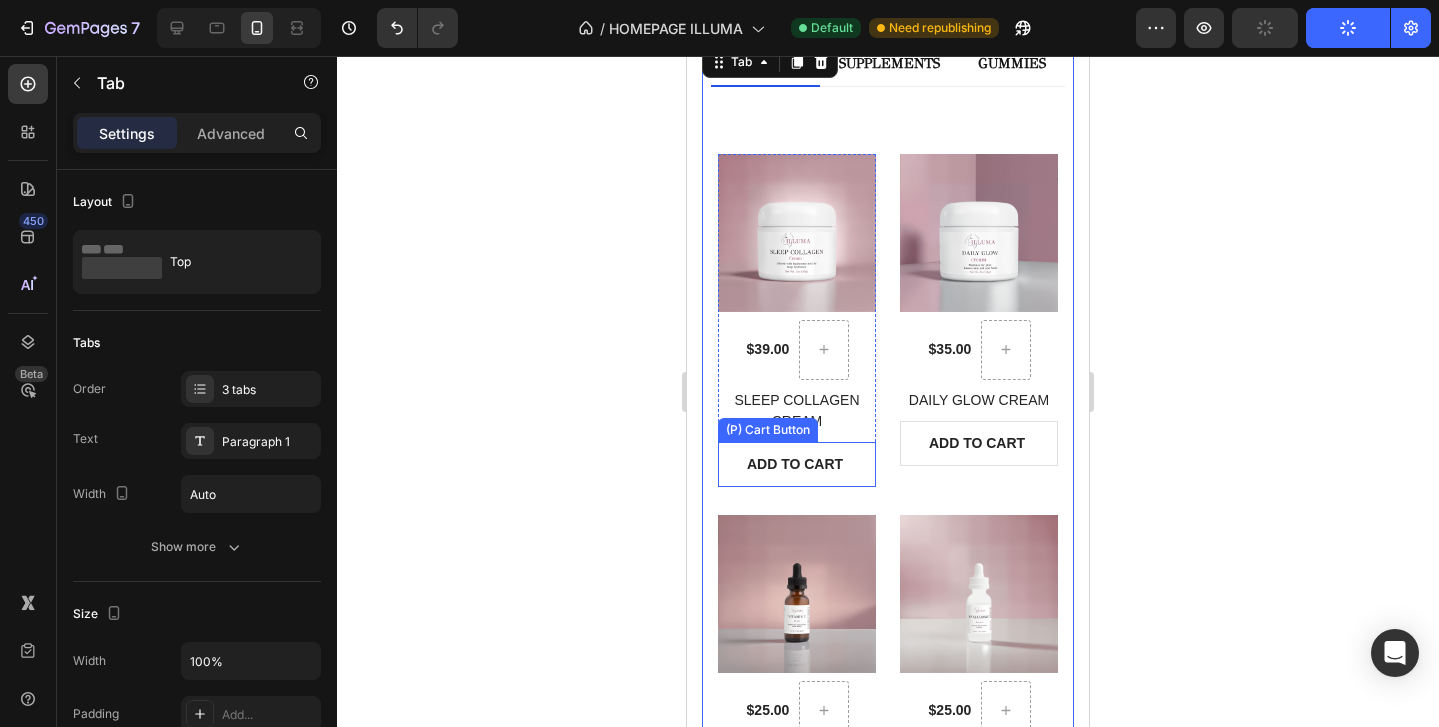 click on "ADD TO CART" at bounding box center (797, 464) 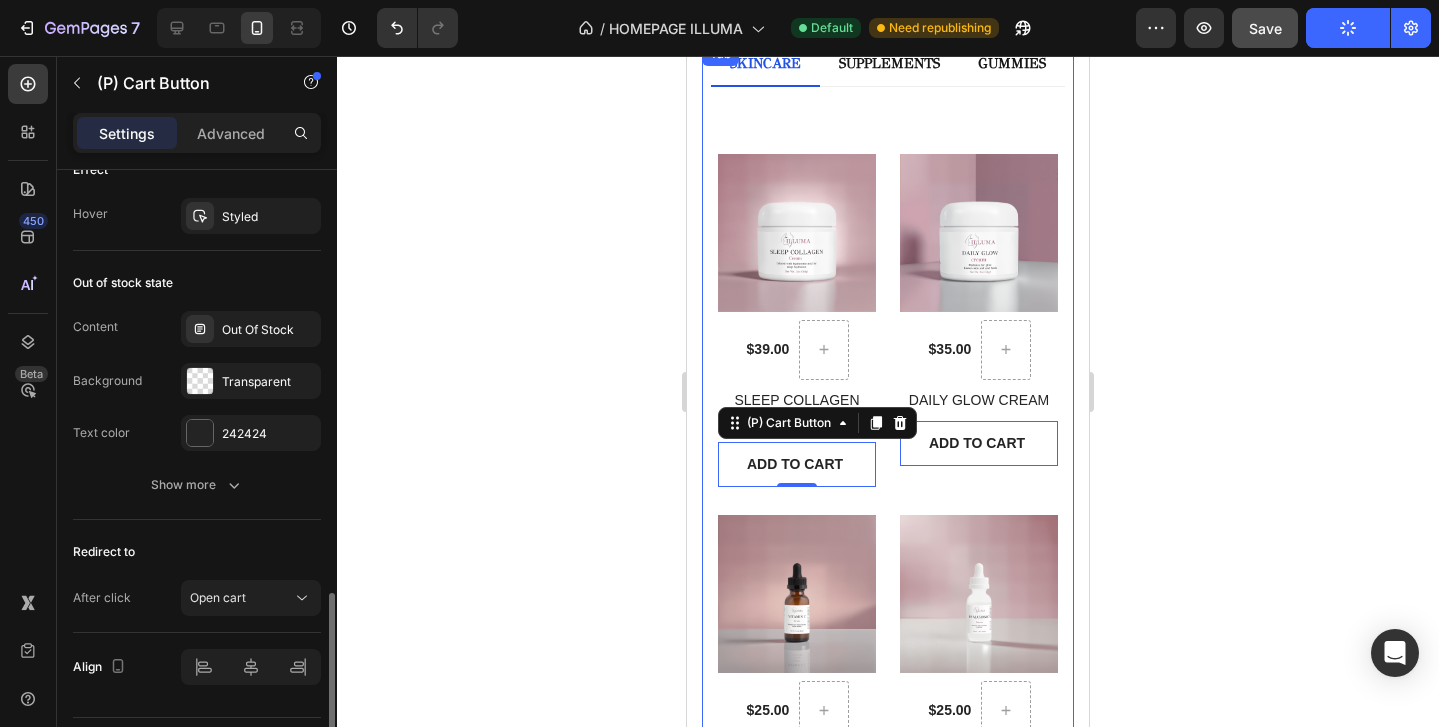 scroll, scrollTop: 1529, scrollLeft: 0, axis: vertical 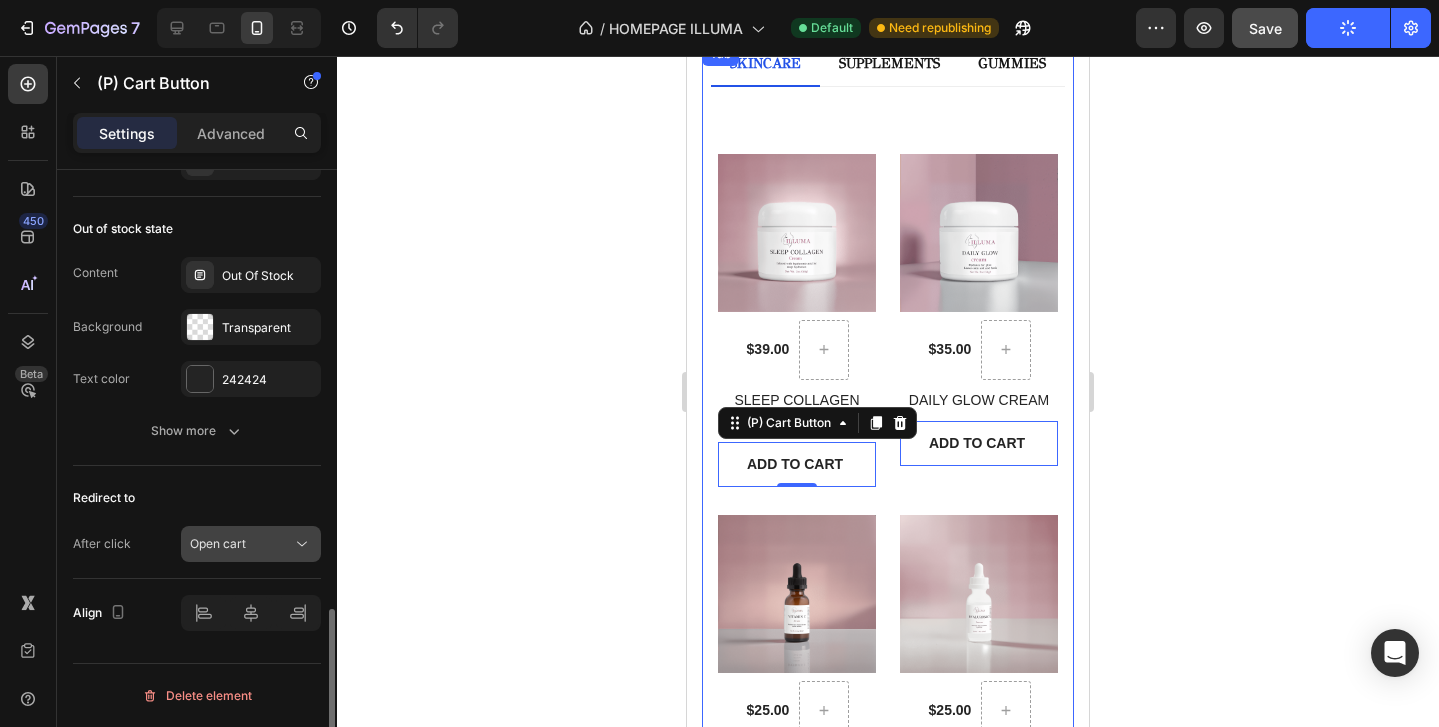 click on "Open cart" at bounding box center [241, 544] 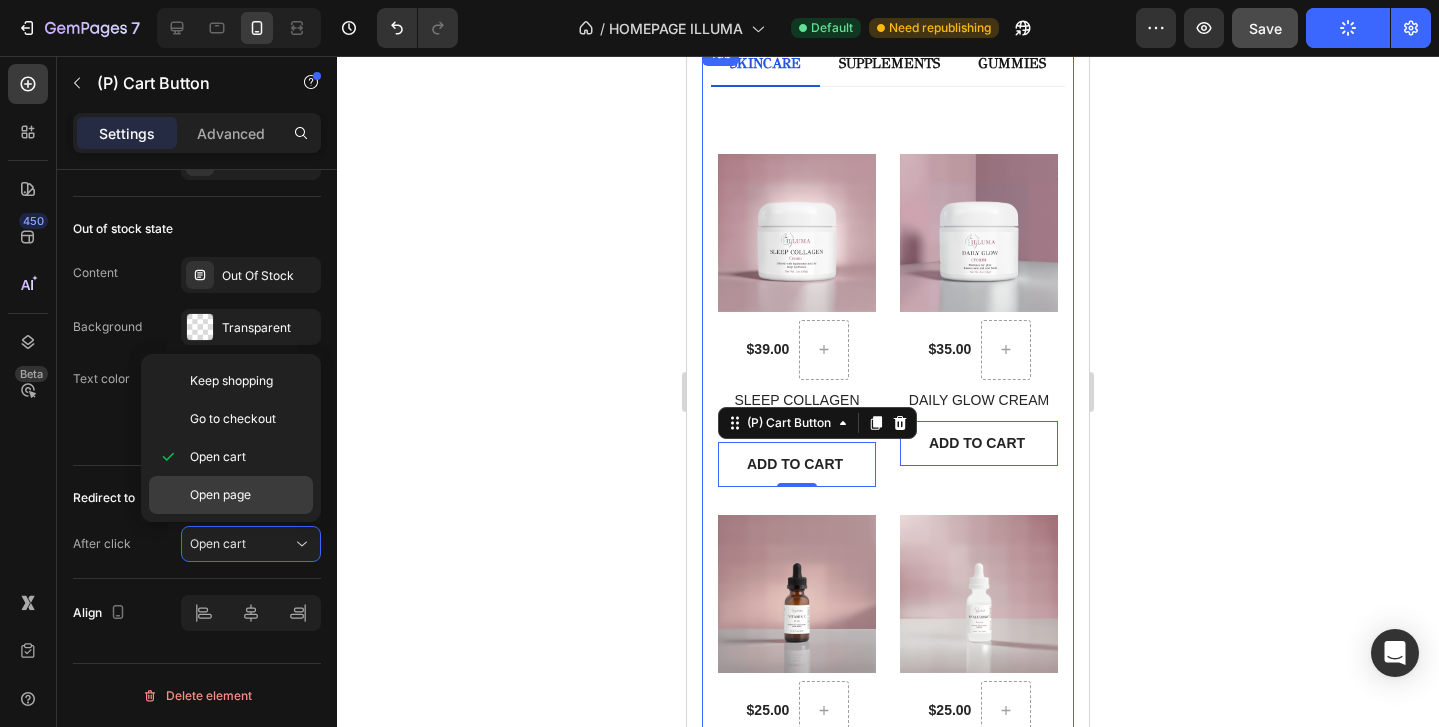 click on "Open page" at bounding box center (247, 495) 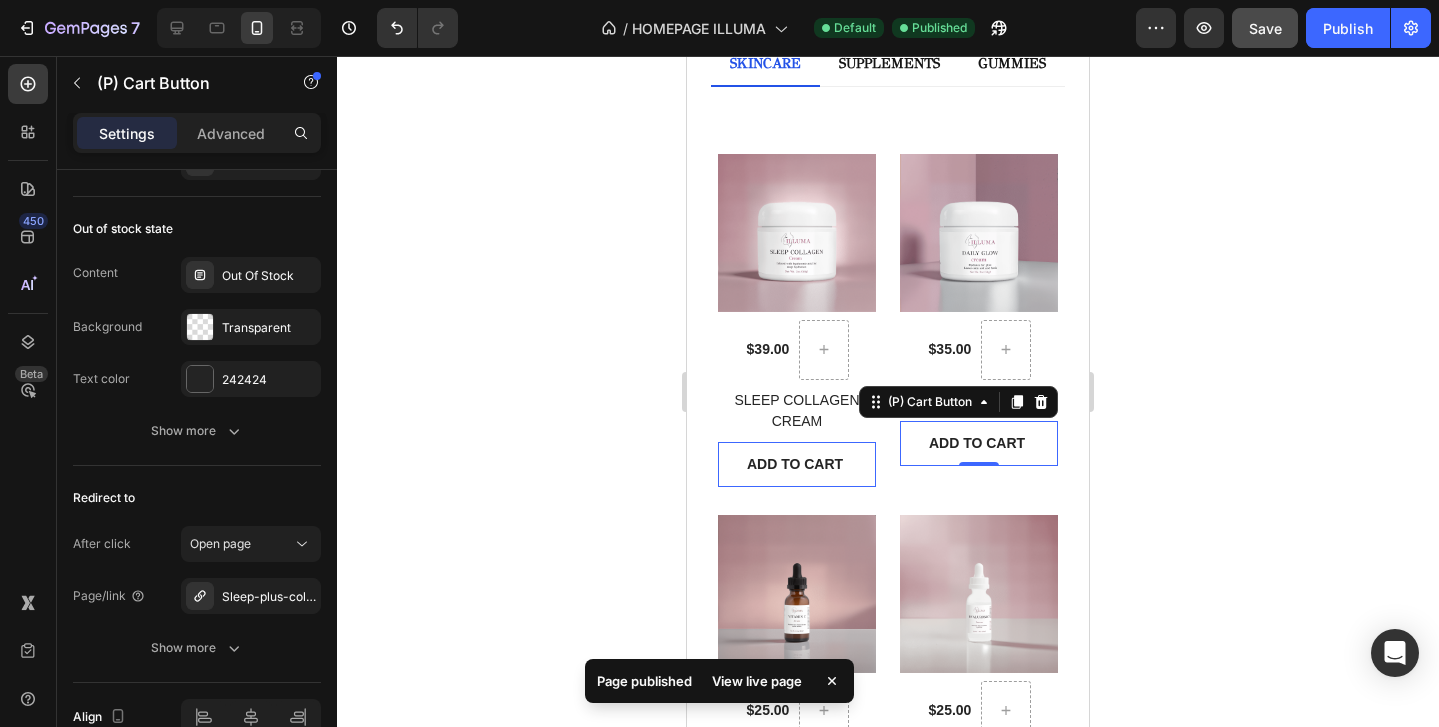 click on "ADD TO CART" at bounding box center (797, 464) 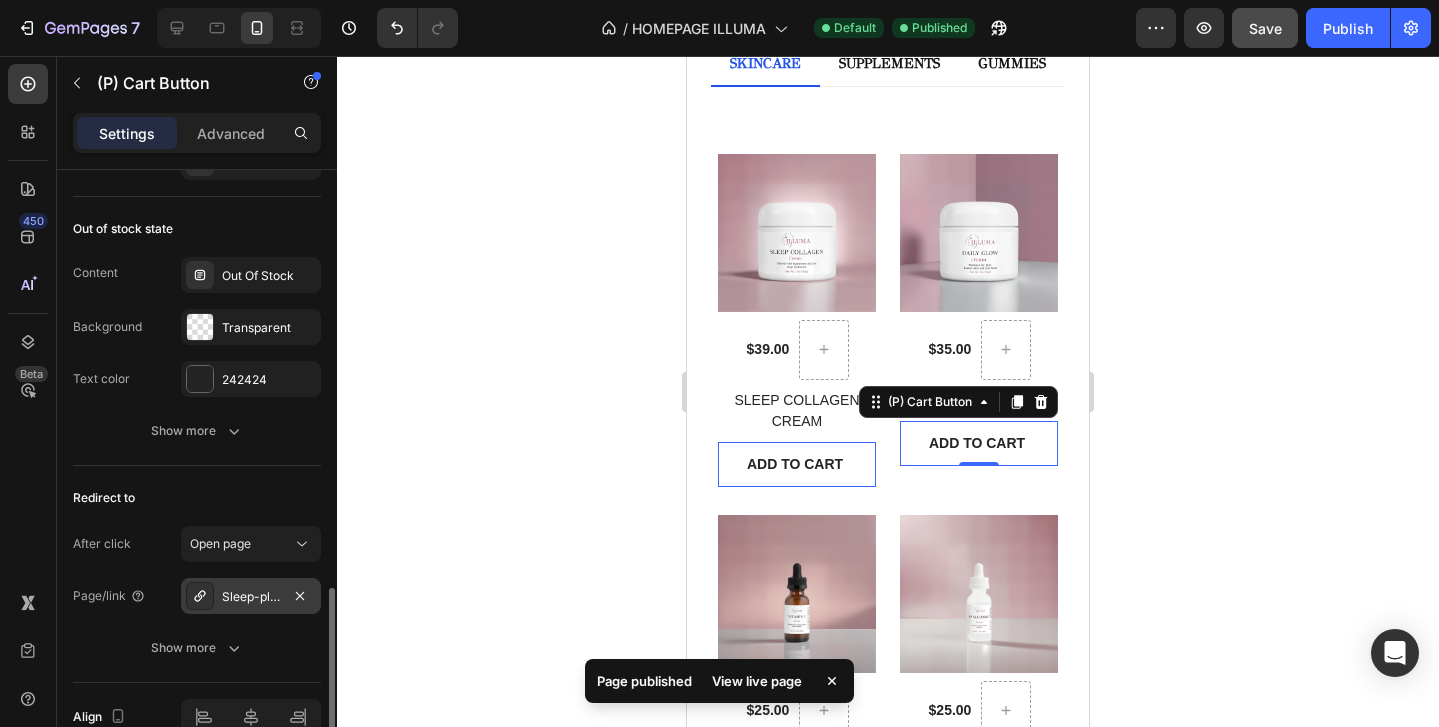 click on "Sleep-plus-collagen-cream" at bounding box center [251, 597] 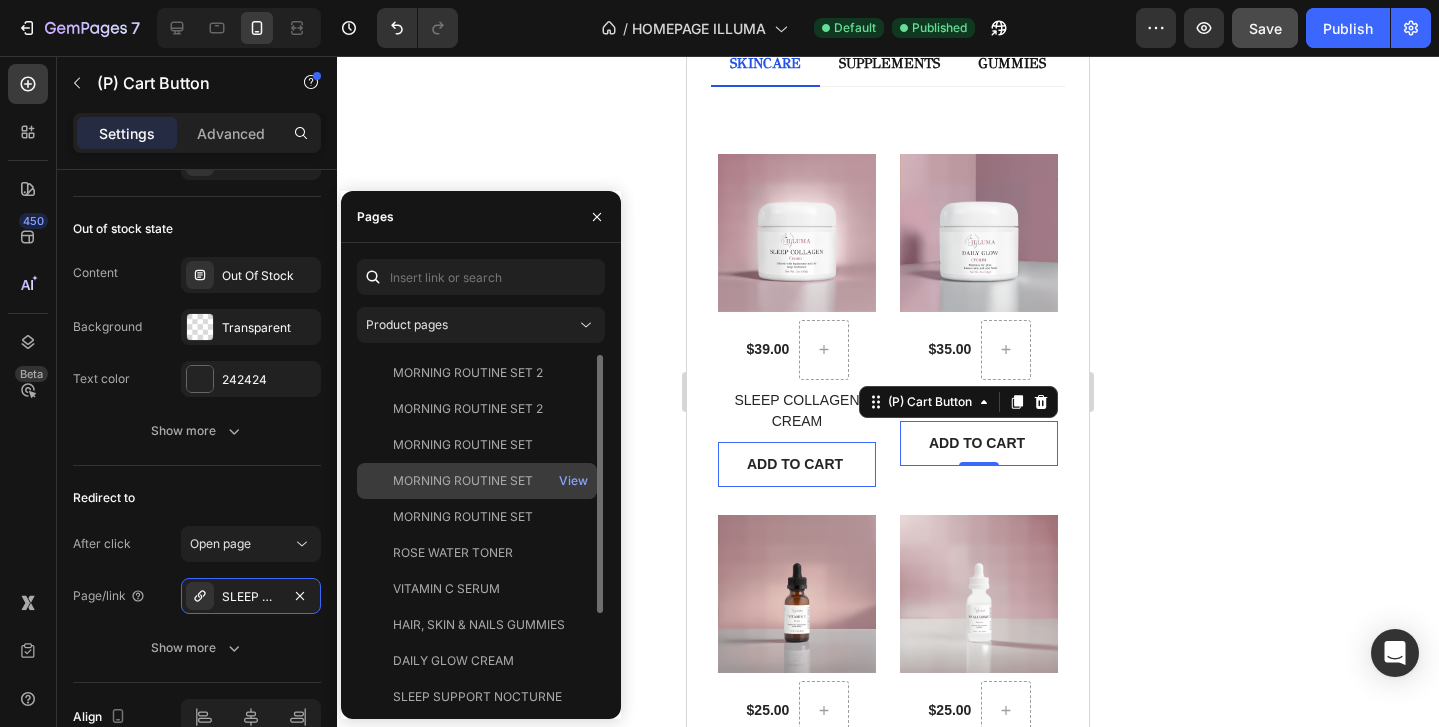 click on "MORNING ROUTINE SET   View" 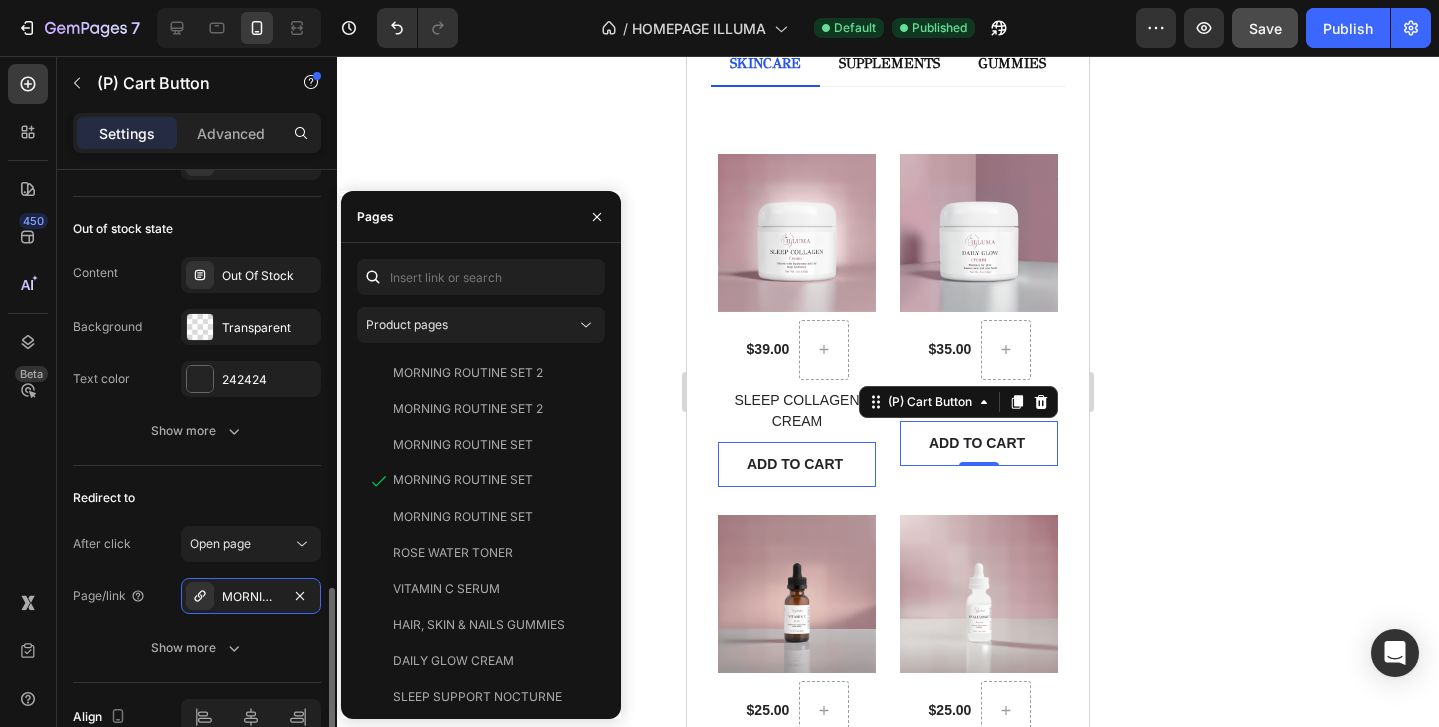 click on "Out of stock state Content Out Of Stock Background Transparent Text color 242424 Show more" 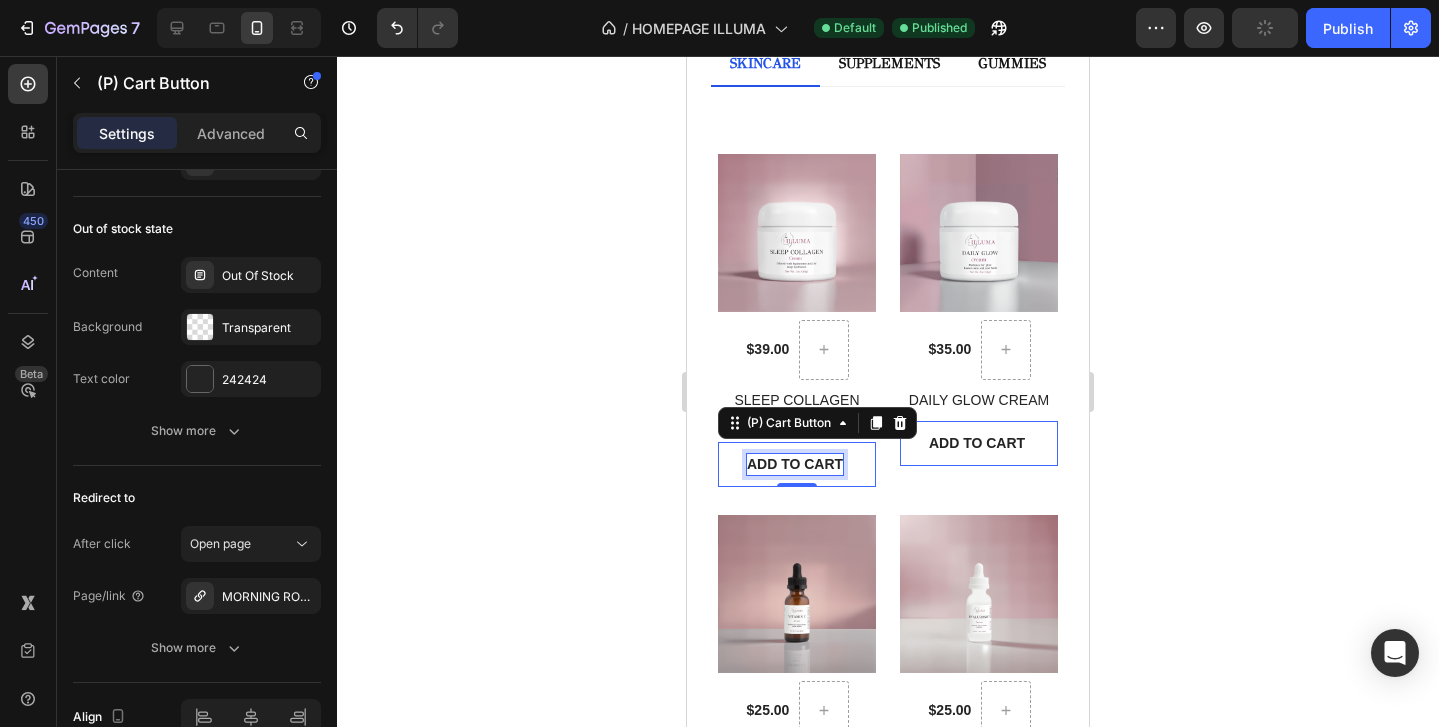 click on "ADD TO CART" at bounding box center [795, 464] 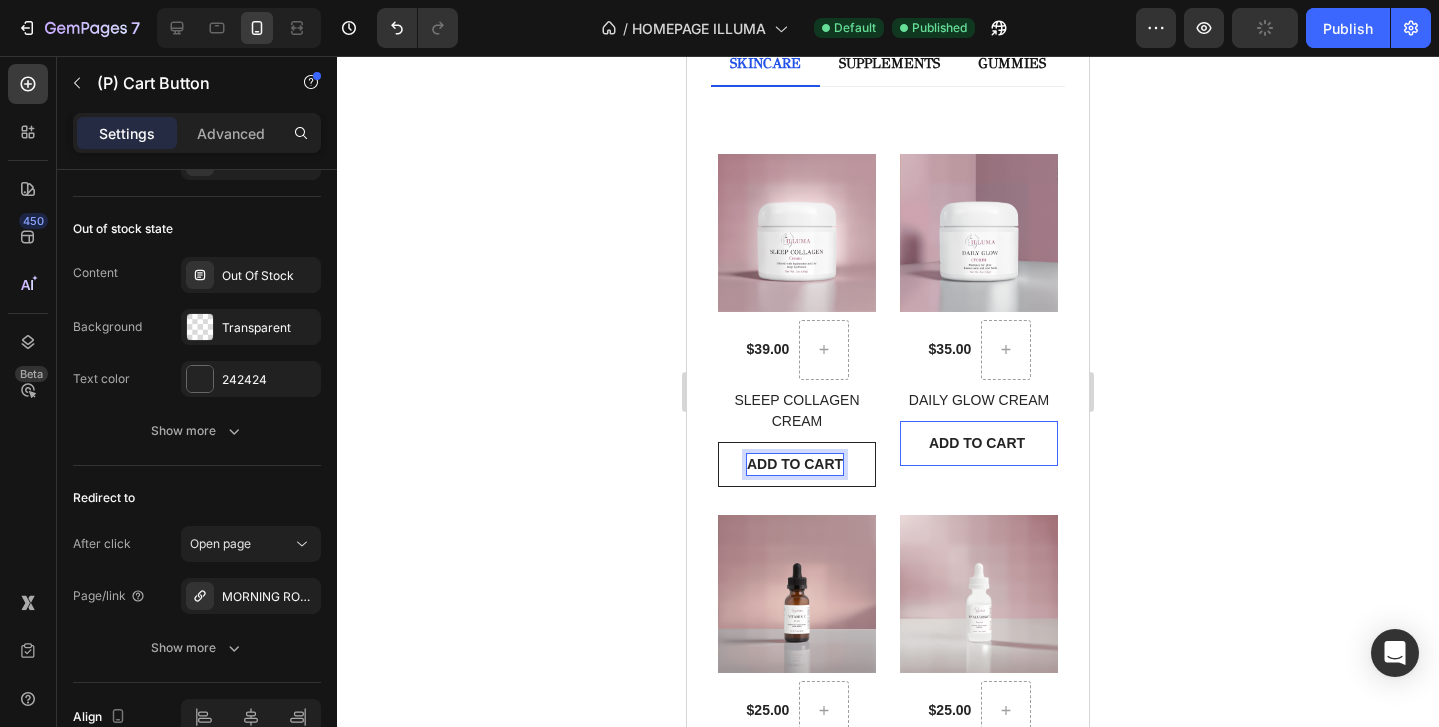 click on "ADD TO CART" at bounding box center [795, 464] 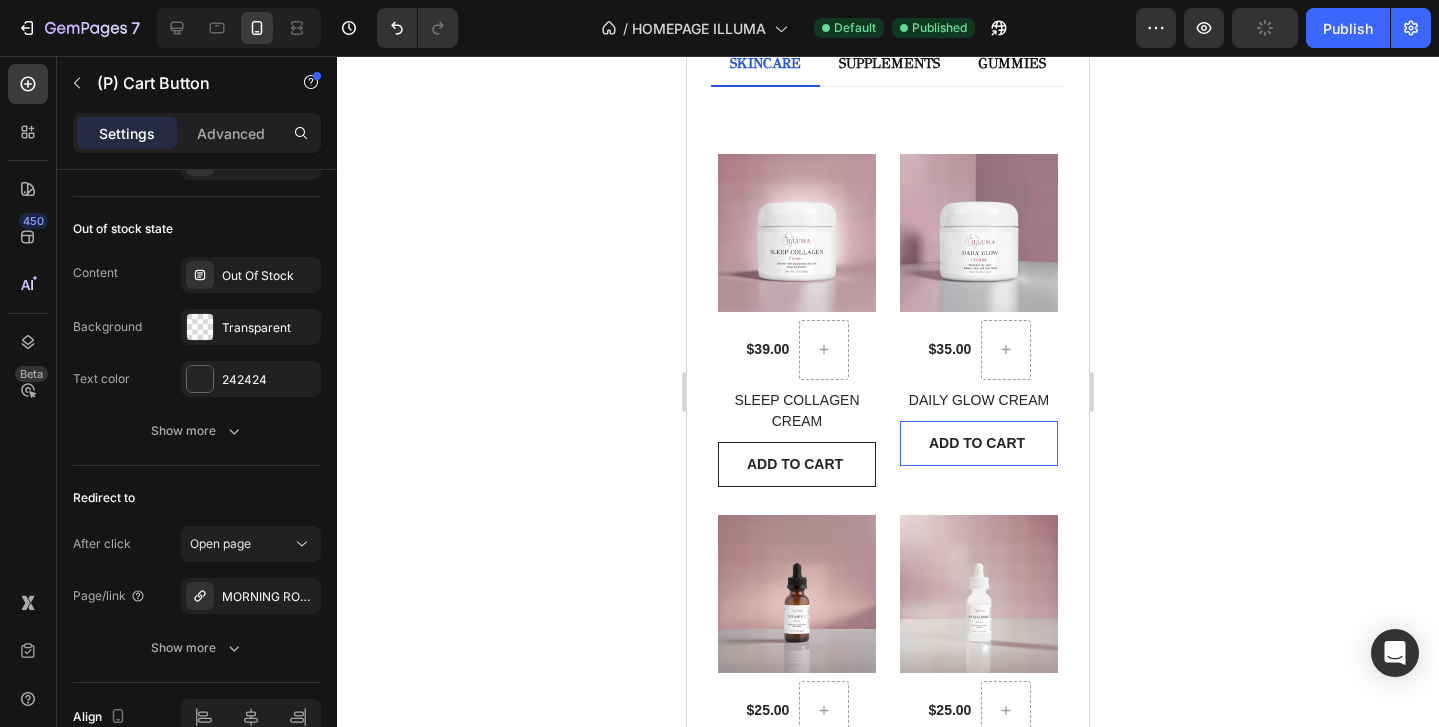 click on "ADD TO CART" at bounding box center (797, 464) 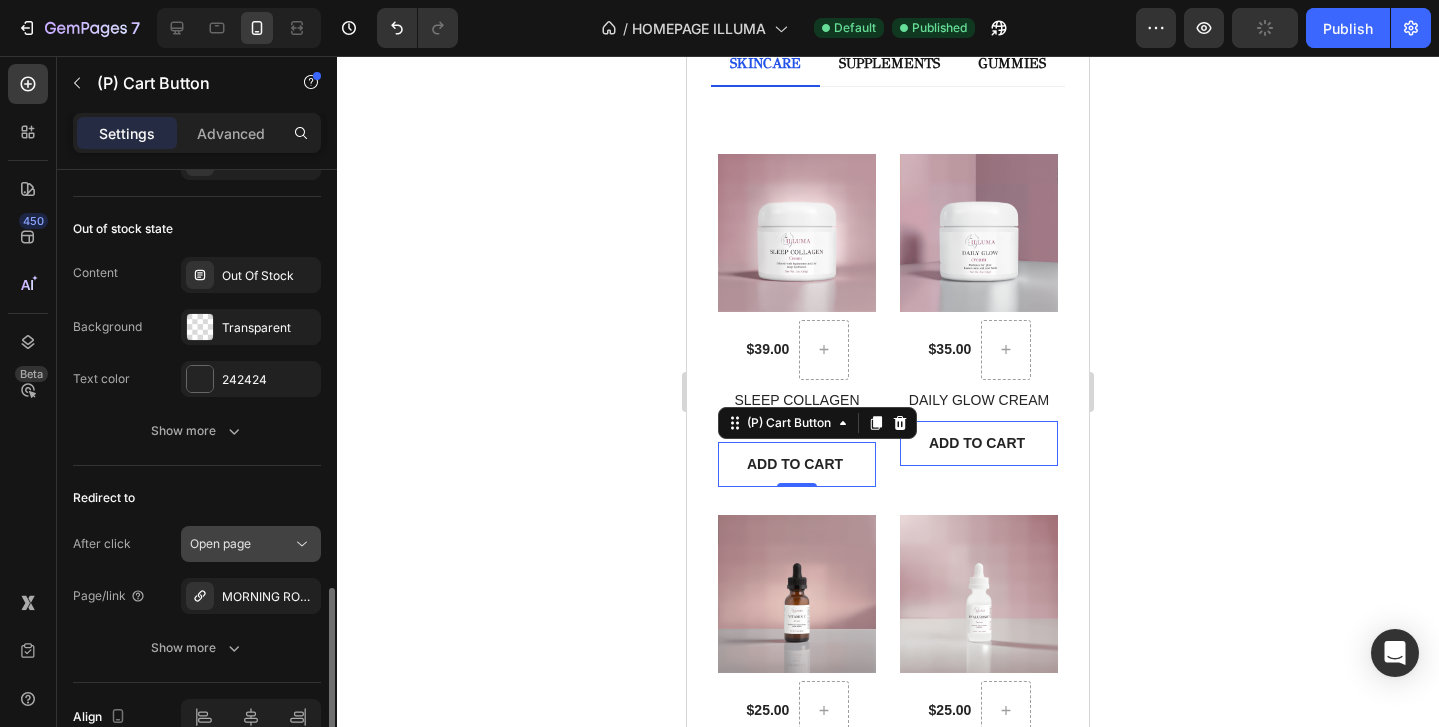 click on "Open page" at bounding box center [241, 544] 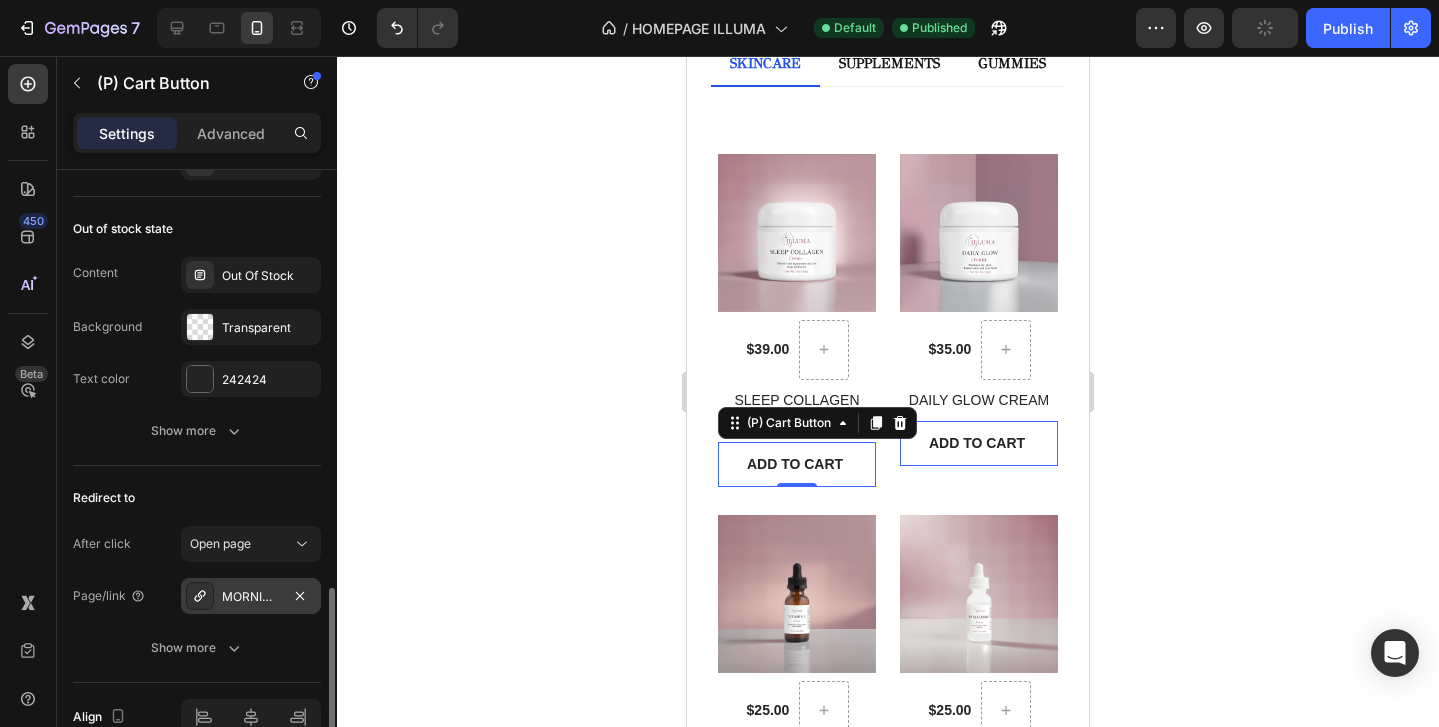click on "MORNING ROUTINE SET" at bounding box center (251, 597) 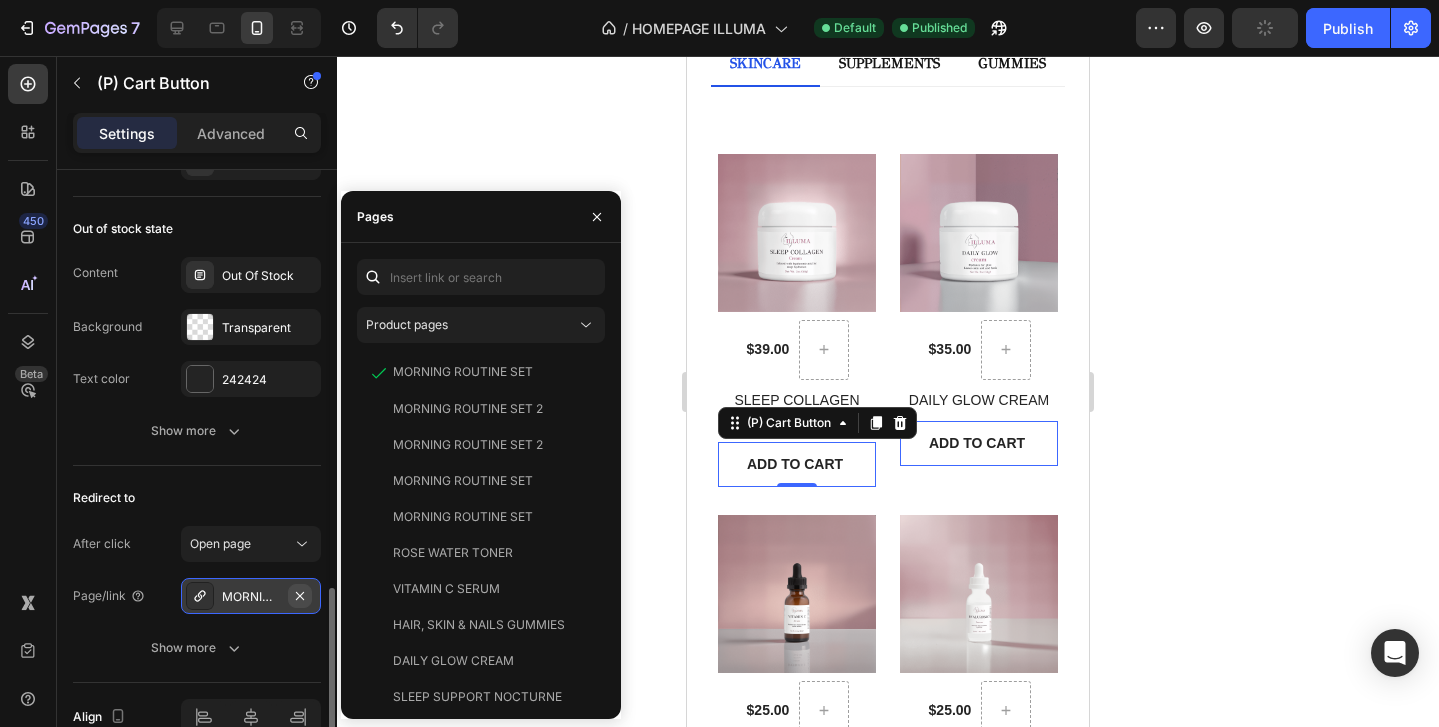 click 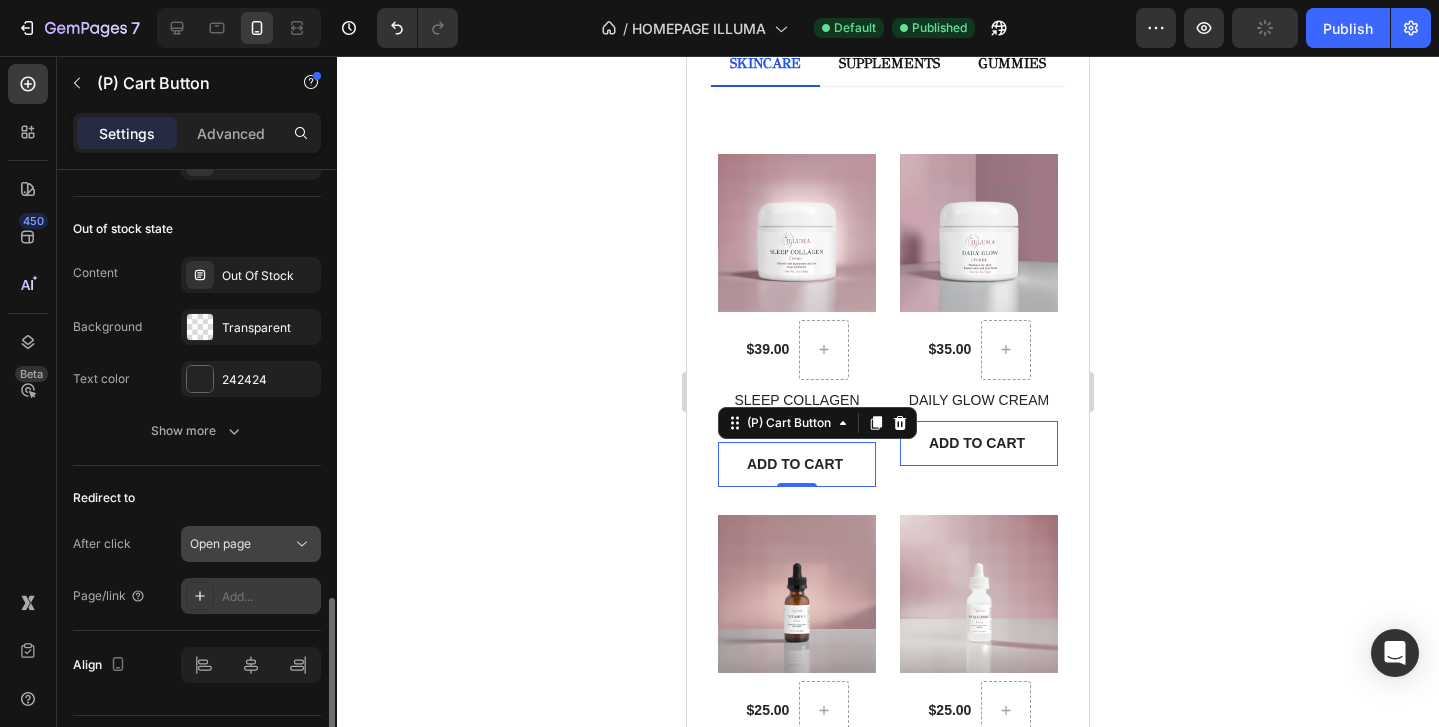 click on "Open page" at bounding box center [241, 544] 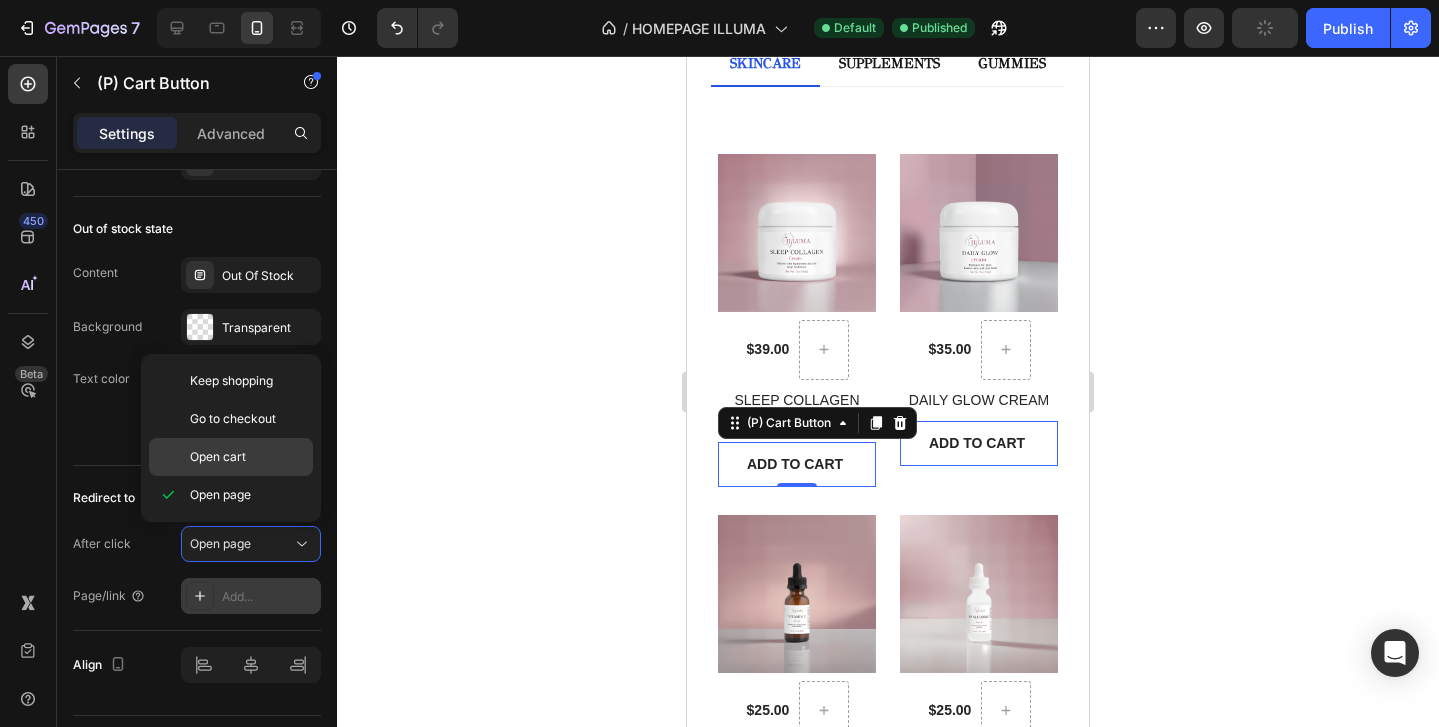click on "Open cart" at bounding box center (247, 457) 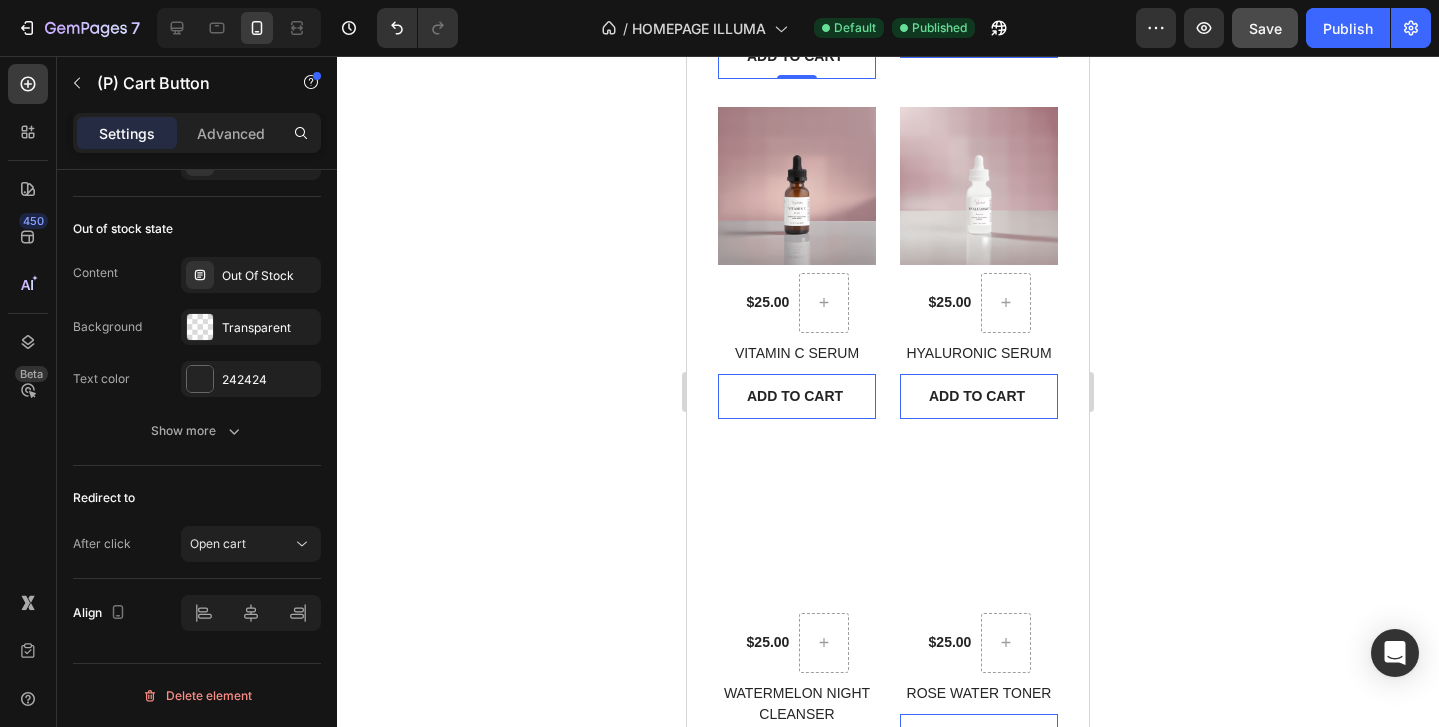 scroll, scrollTop: 4641, scrollLeft: 0, axis: vertical 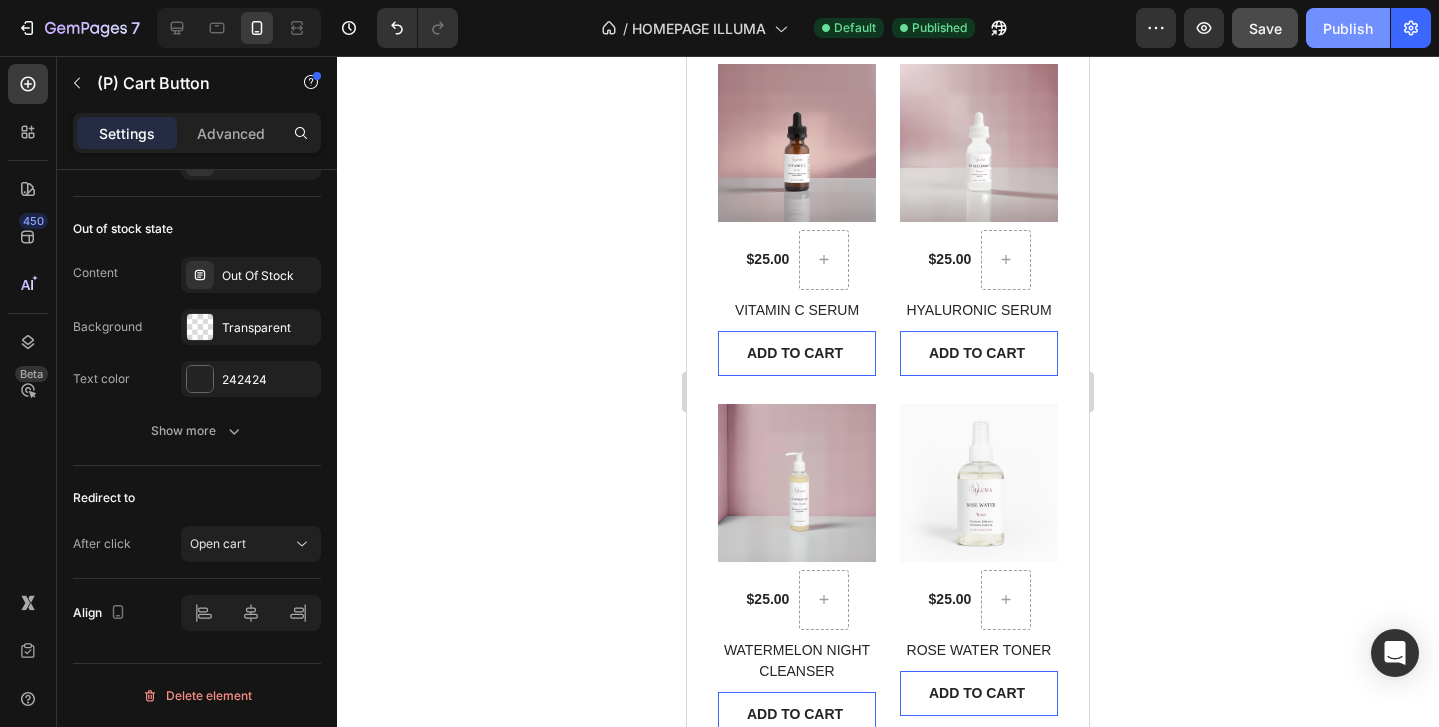 click on "Publish" at bounding box center (1348, 28) 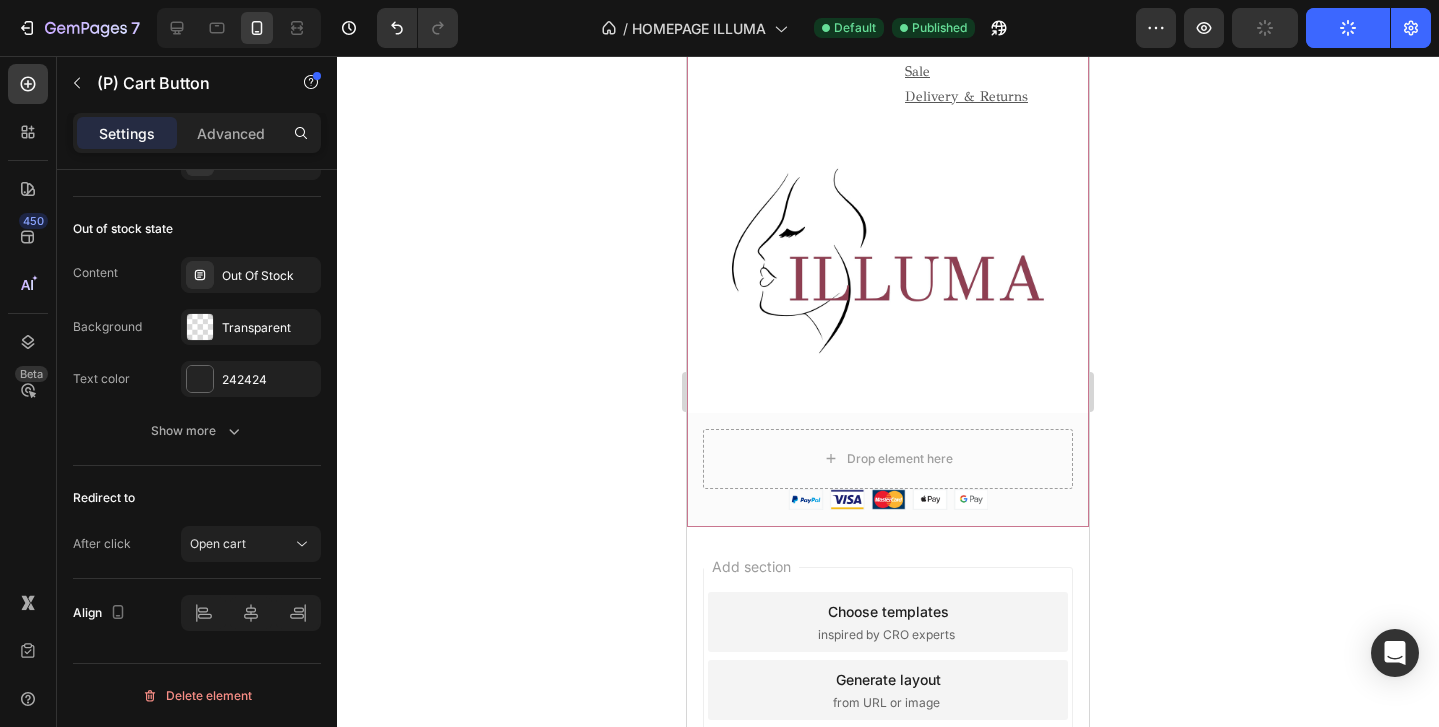 scroll, scrollTop: 8032, scrollLeft: 0, axis: vertical 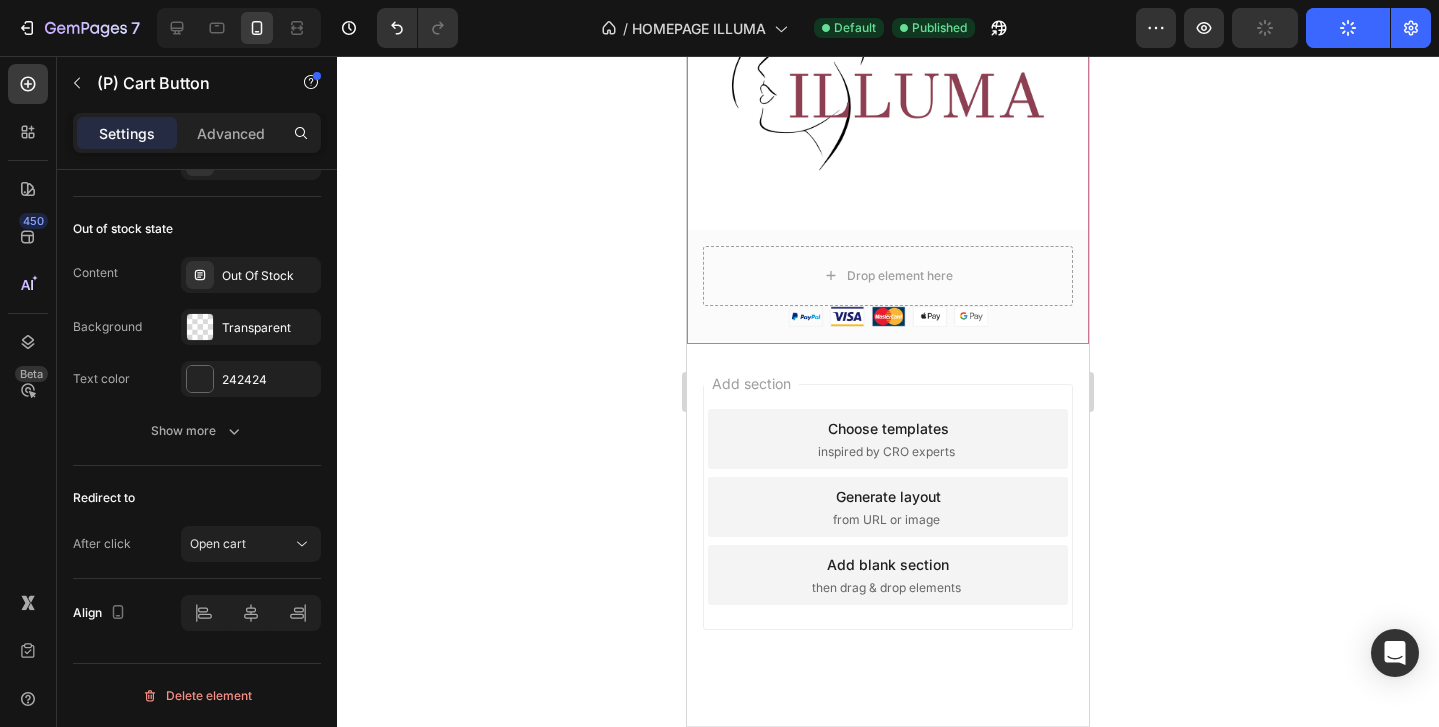 click on "Privacy Policy" at bounding box center (949, -174) 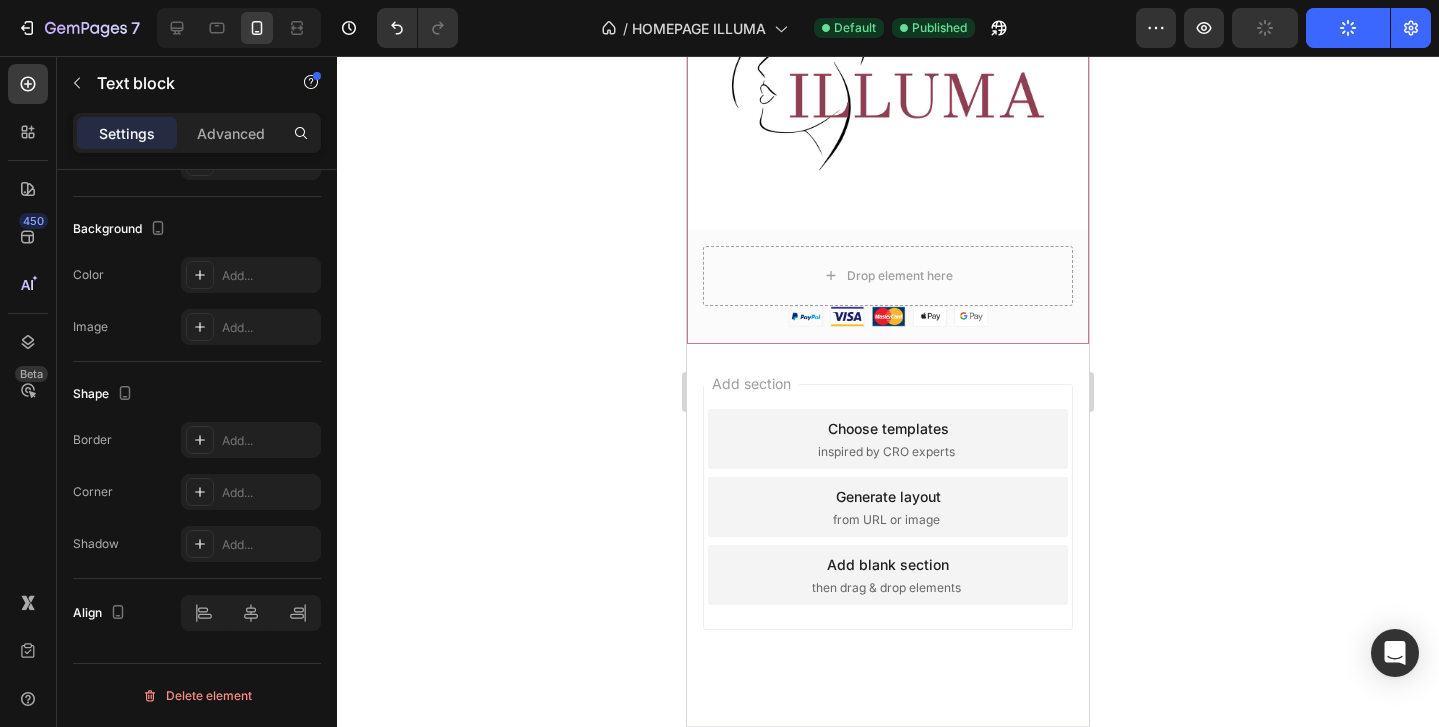 scroll, scrollTop: 0, scrollLeft: 0, axis: both 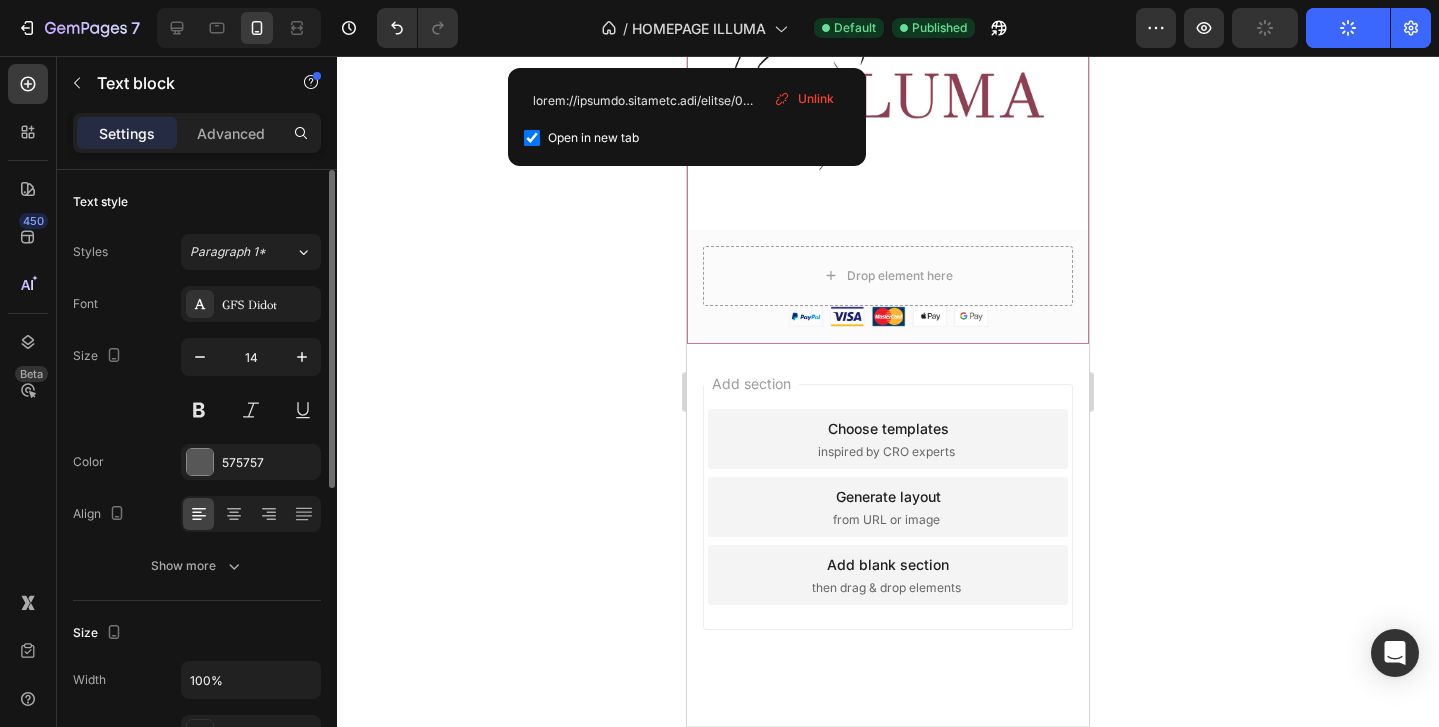 click on "Privacy Policy" at bounding box center [949, -174] 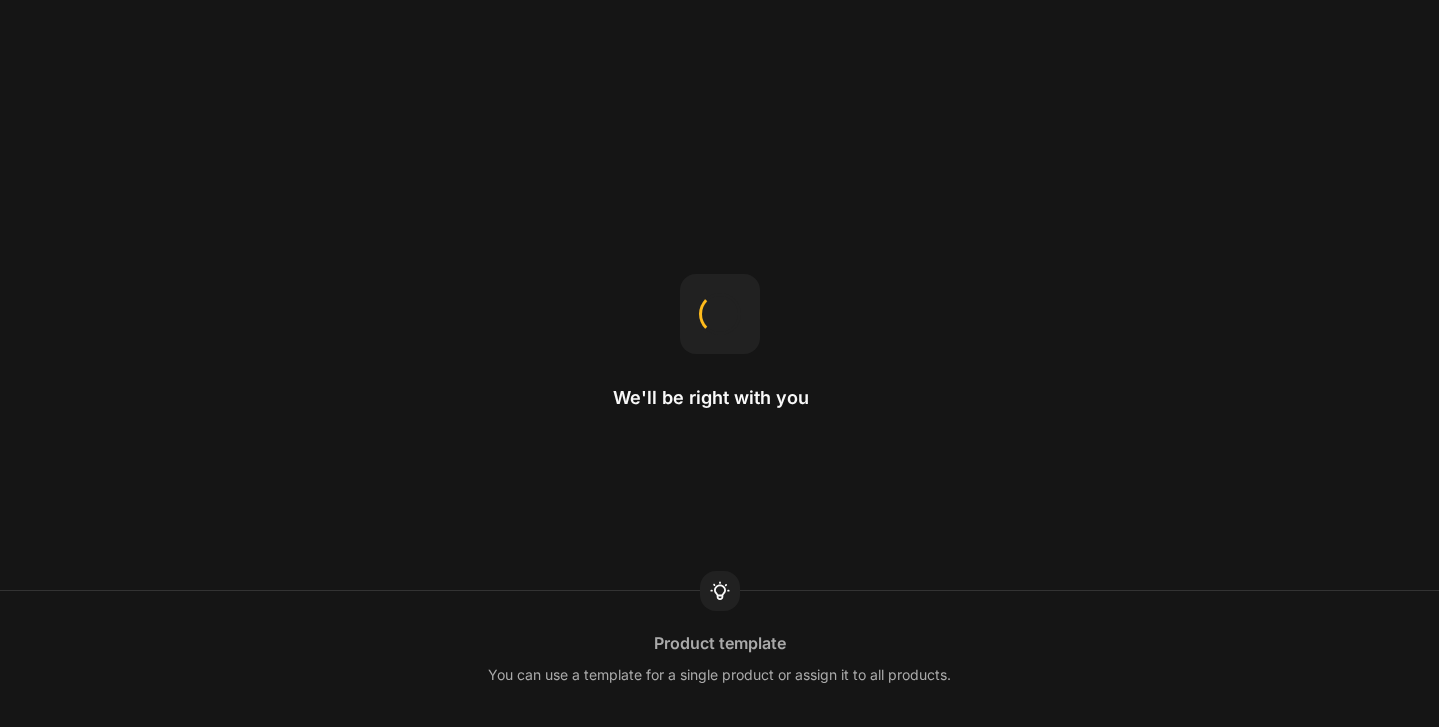scroll, scrollTop: 0, scrollLeft: 0, axis: both 